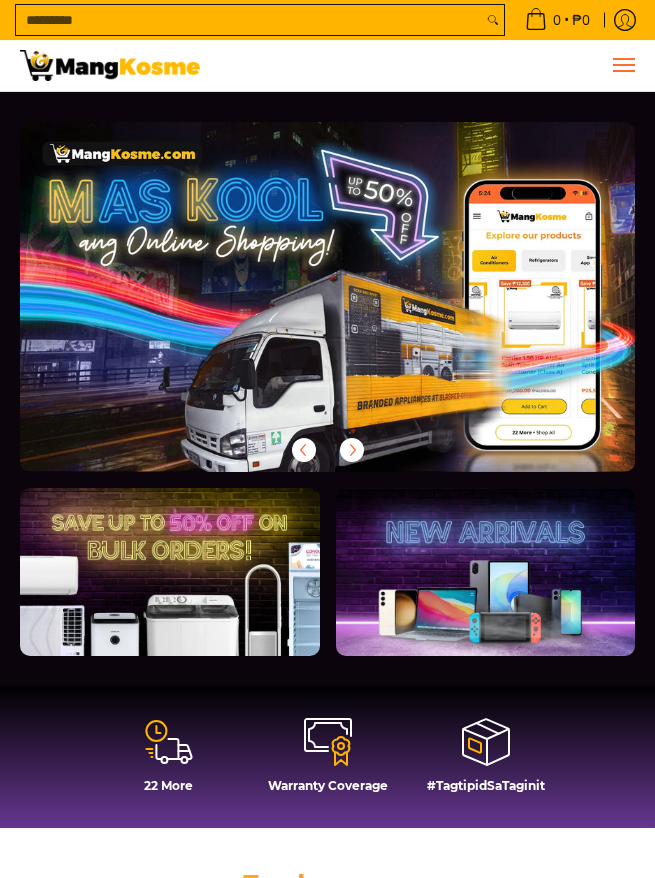 scroll, scrollTop: 0, scrollLeft: 0, axis: both 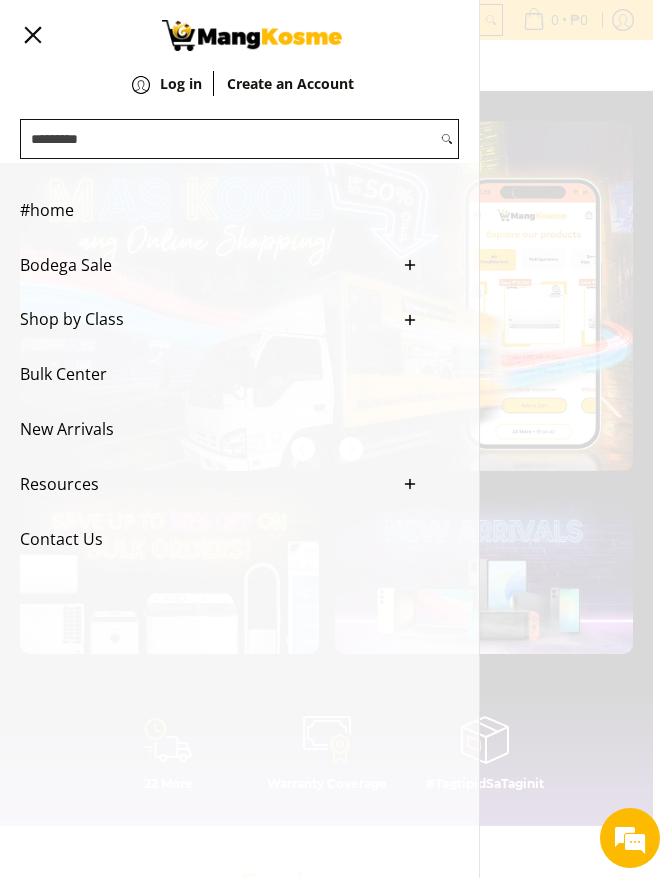 click on "Bodega Sale" at bounding box center (204, 265) 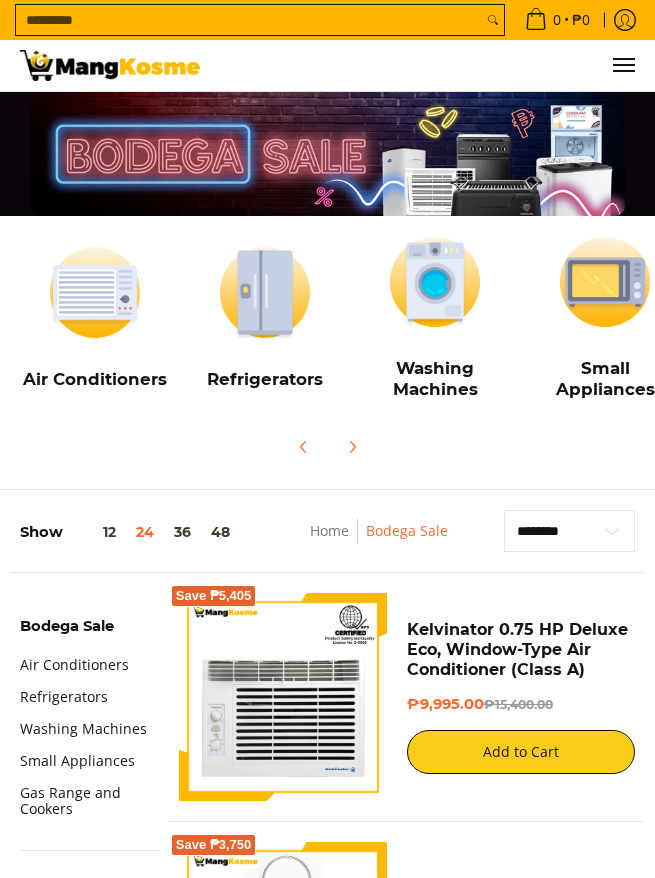 scroll, scrollTop: 400, scrollLeft: 0, axis: vertical 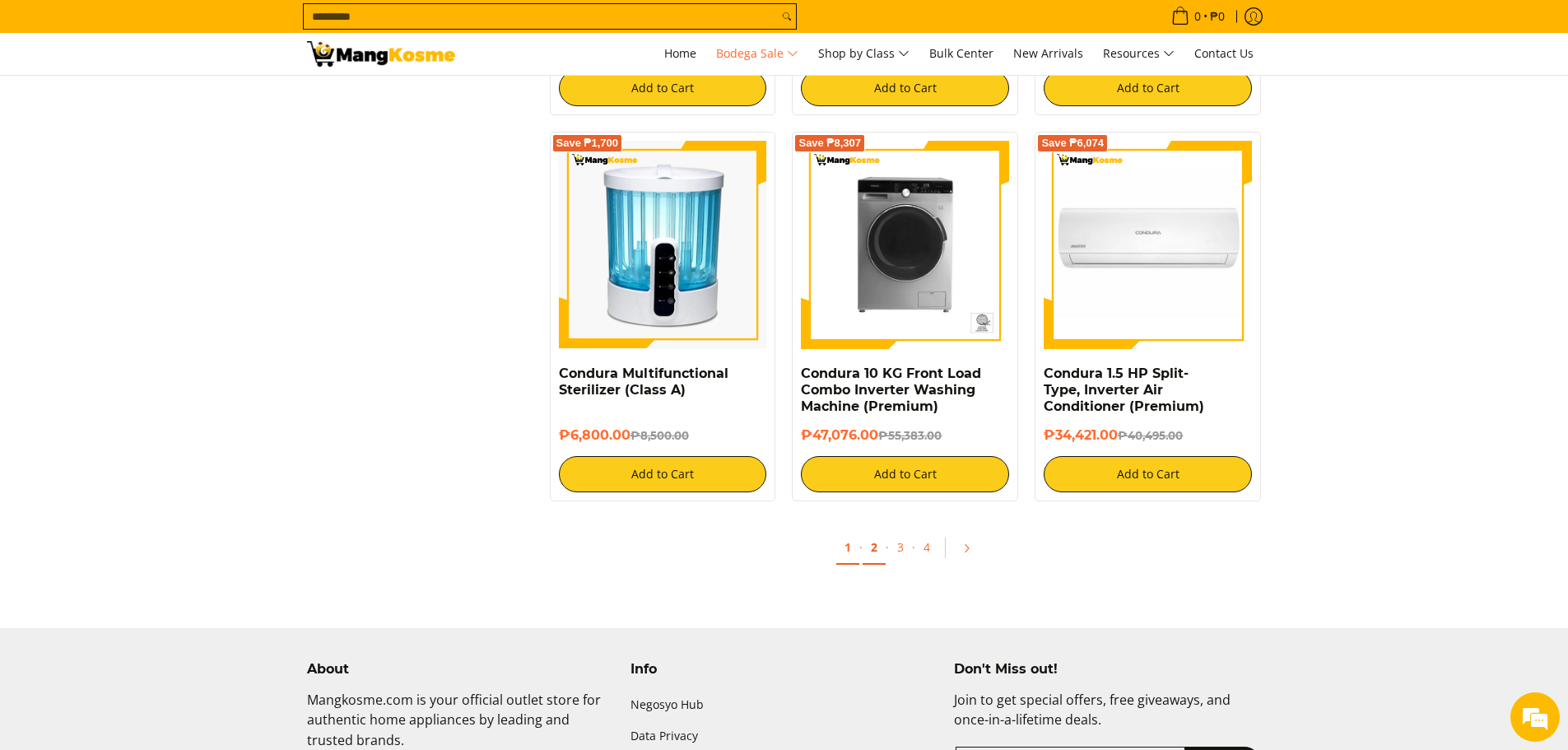 click on "2" at bounding box center (874, 547) 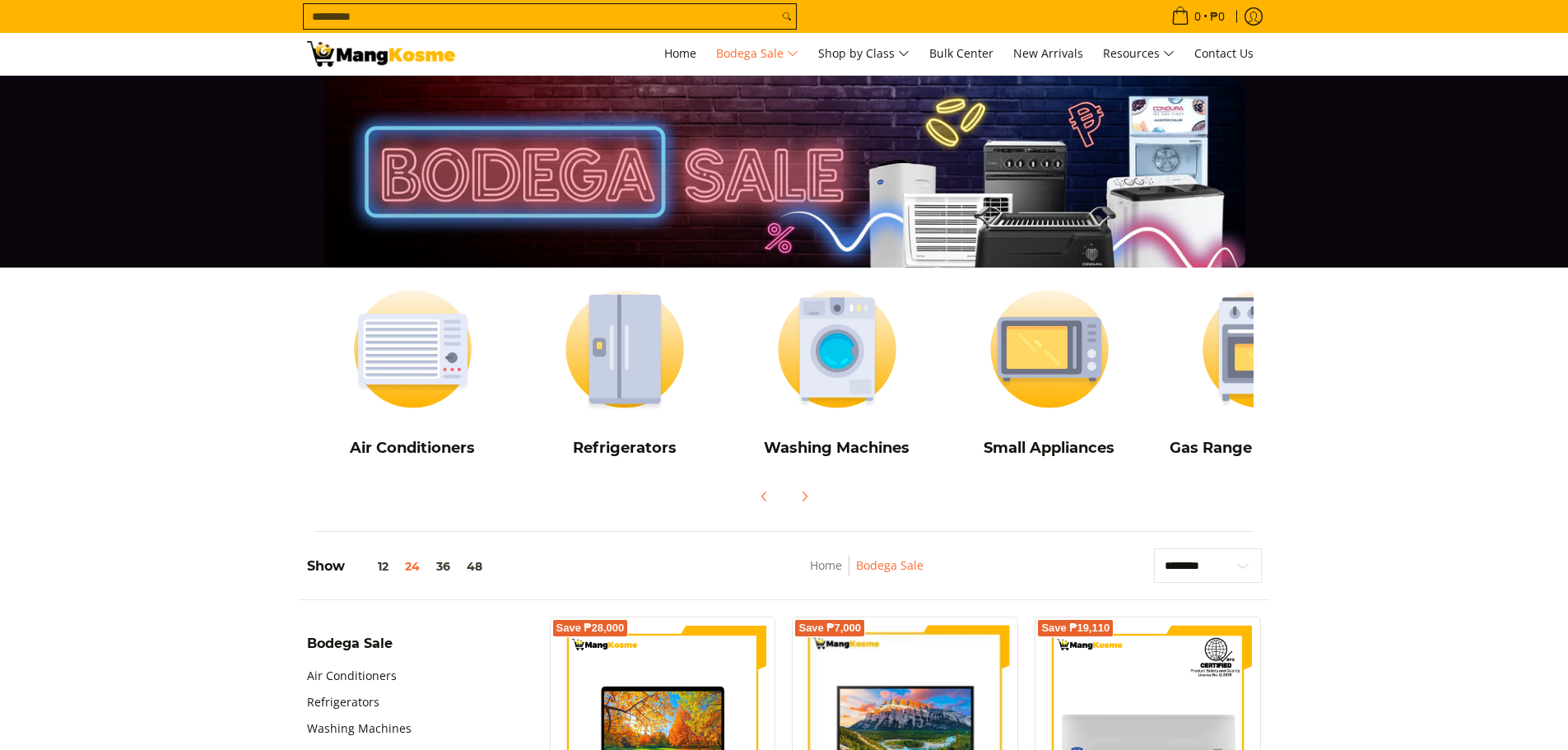 scroll, scrollTop: 217, scrollLeft: 0, axis: vertical 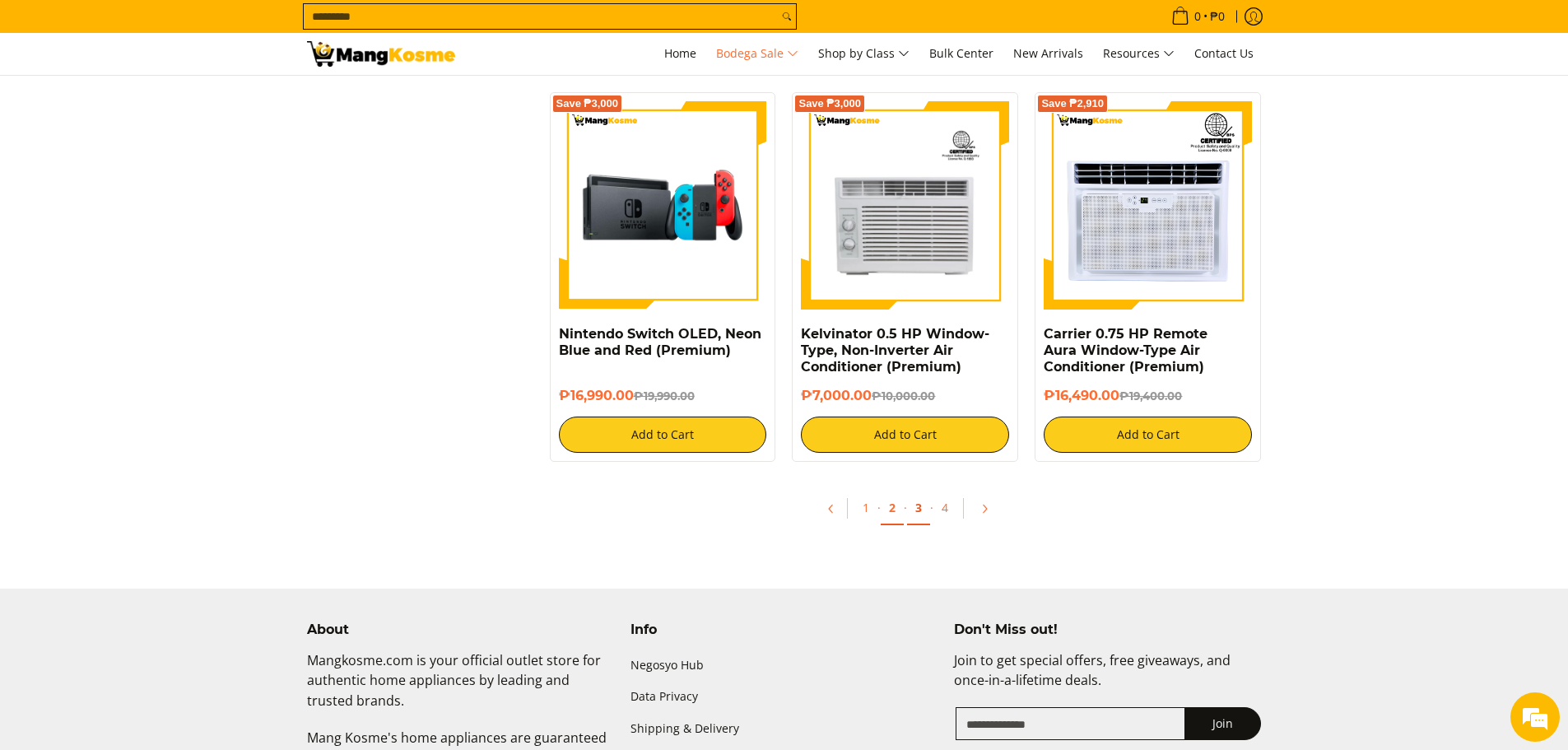 click on "3" at bounding box center [919, 508] 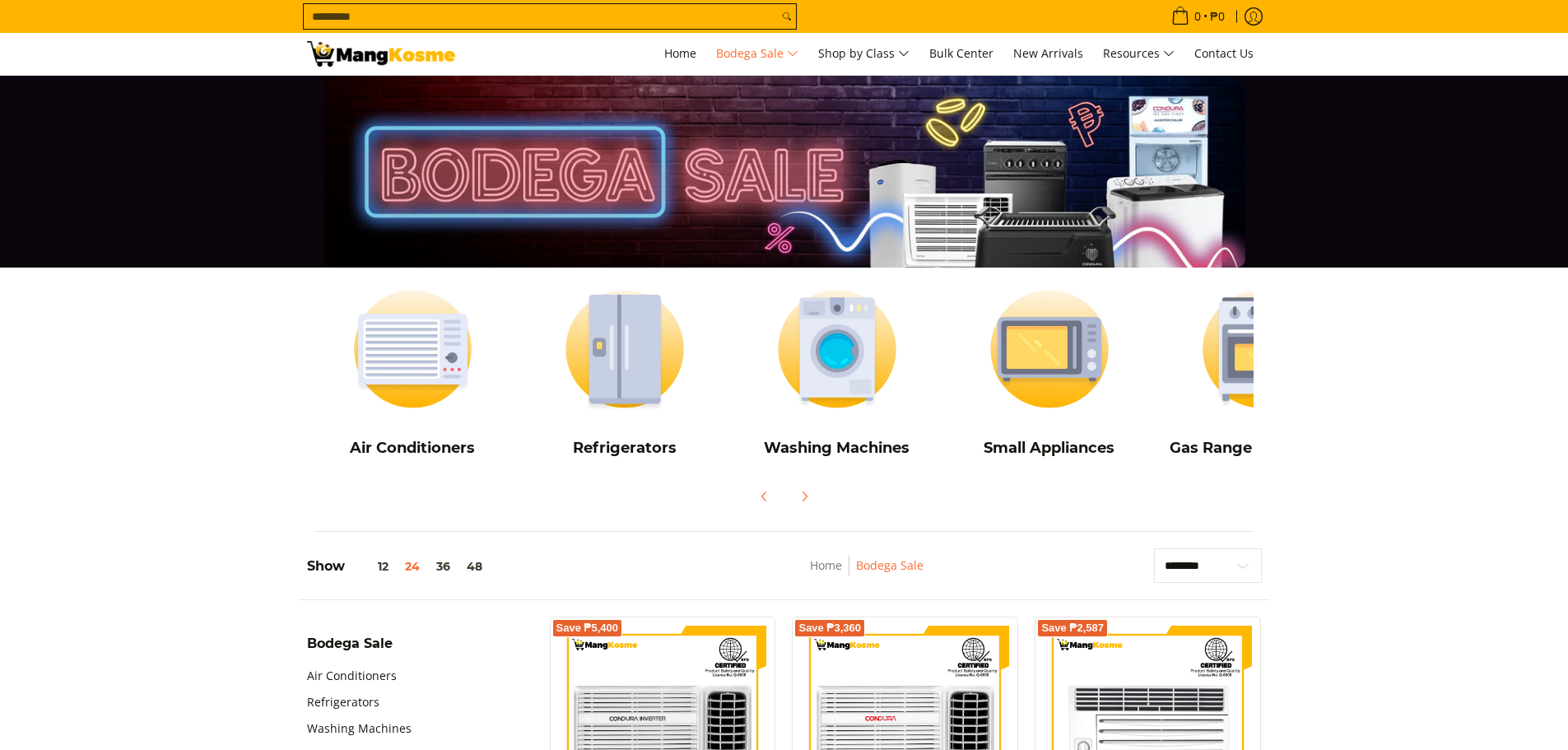 scroll, scrollTop: 0, scrollLeft: 0, axis: both 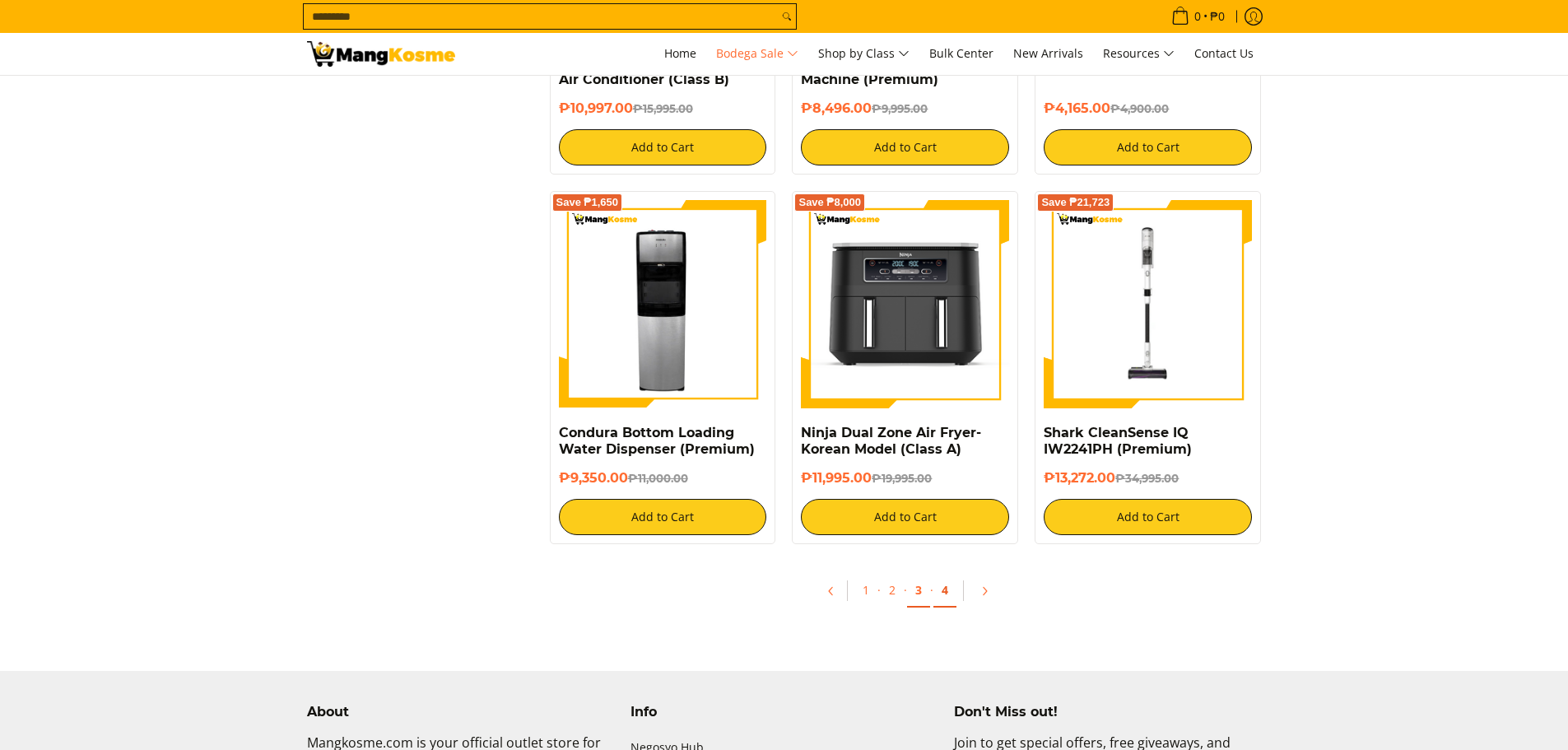click on "4" at bounding box center (945, 590) 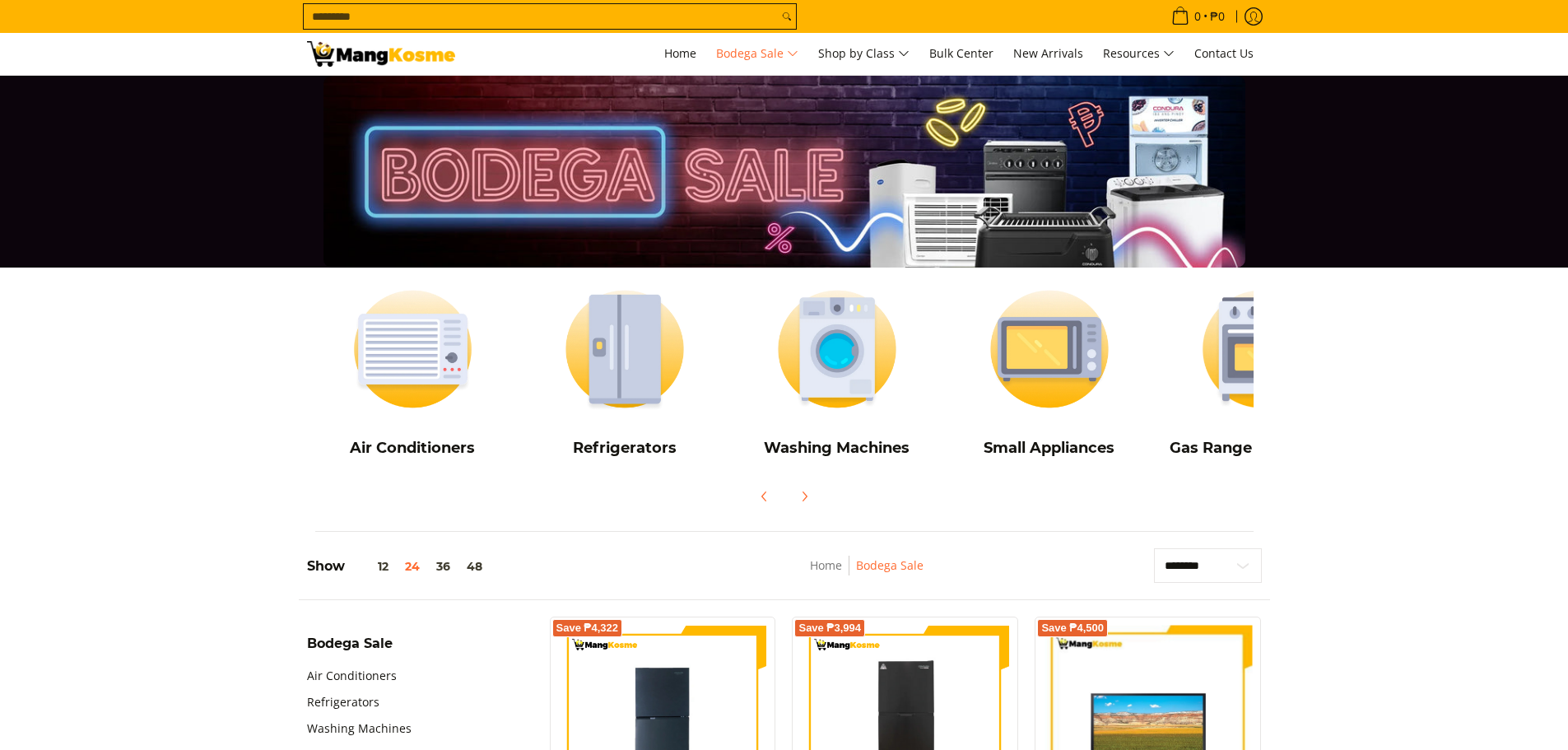 scroll, scrollTop: 0, scrollLeft: 0, axis: both 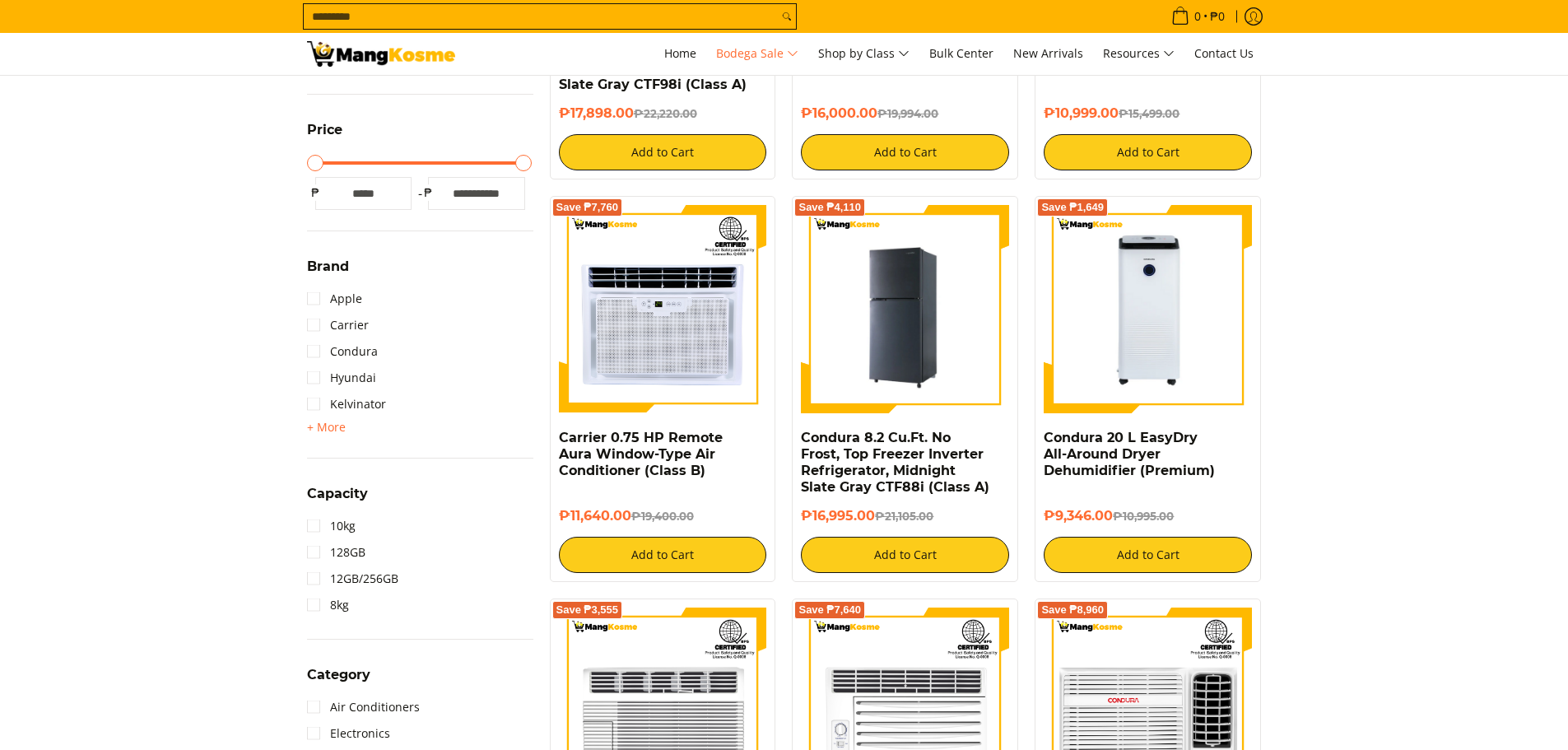 click at bounding box center [905, 309] 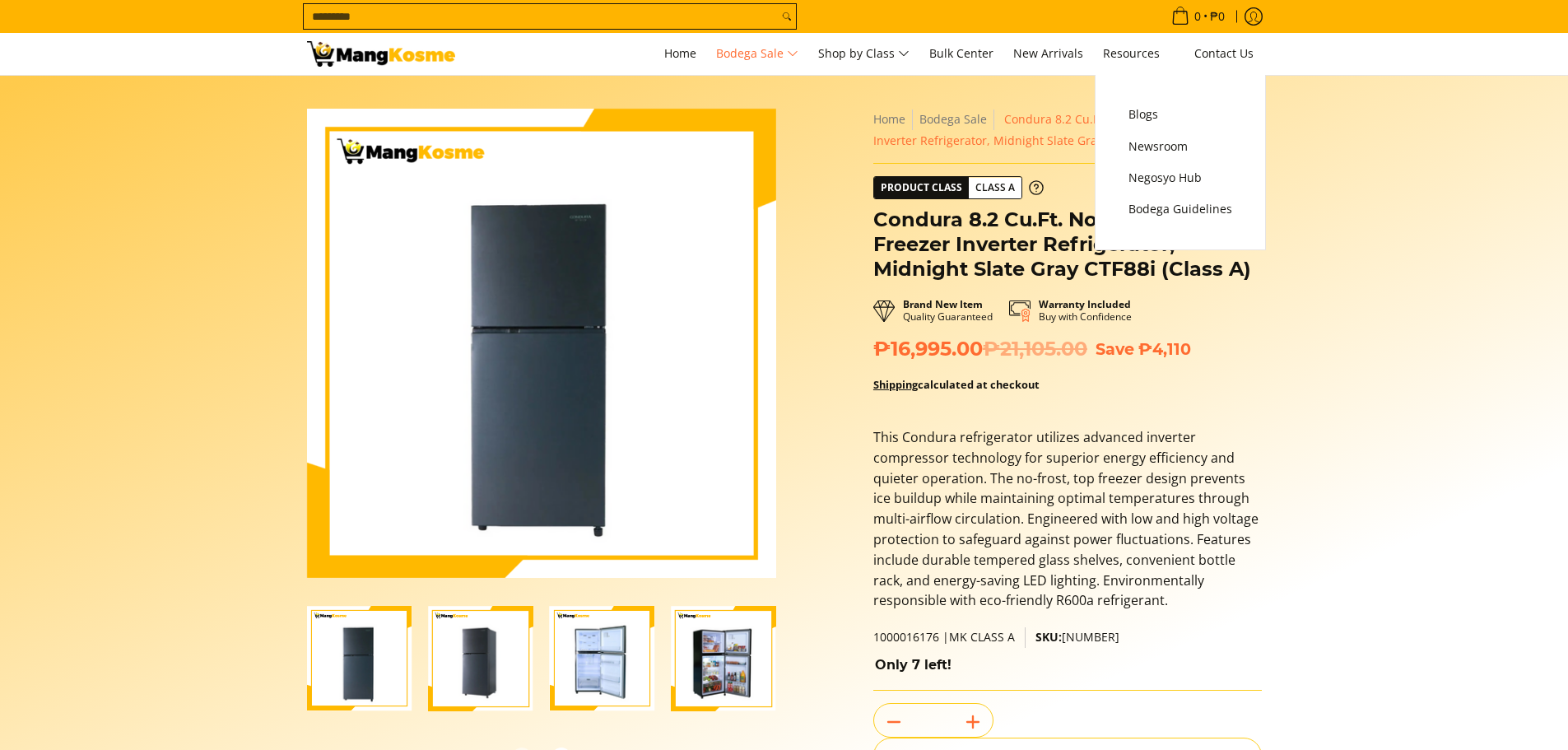 scroll, scrollTop: 0, scrollLeft: 0, axis: both 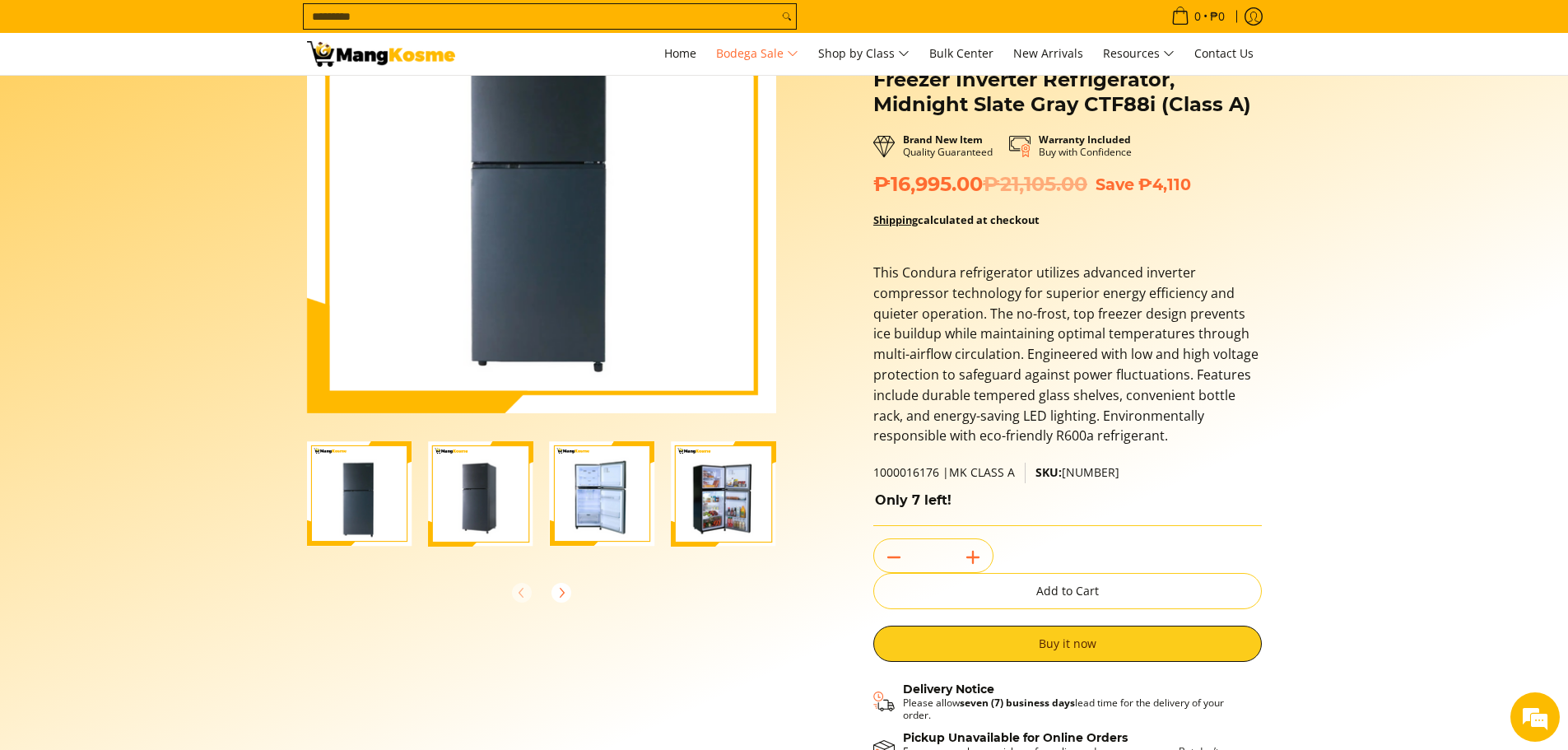 click at bounding box center (603, 494) 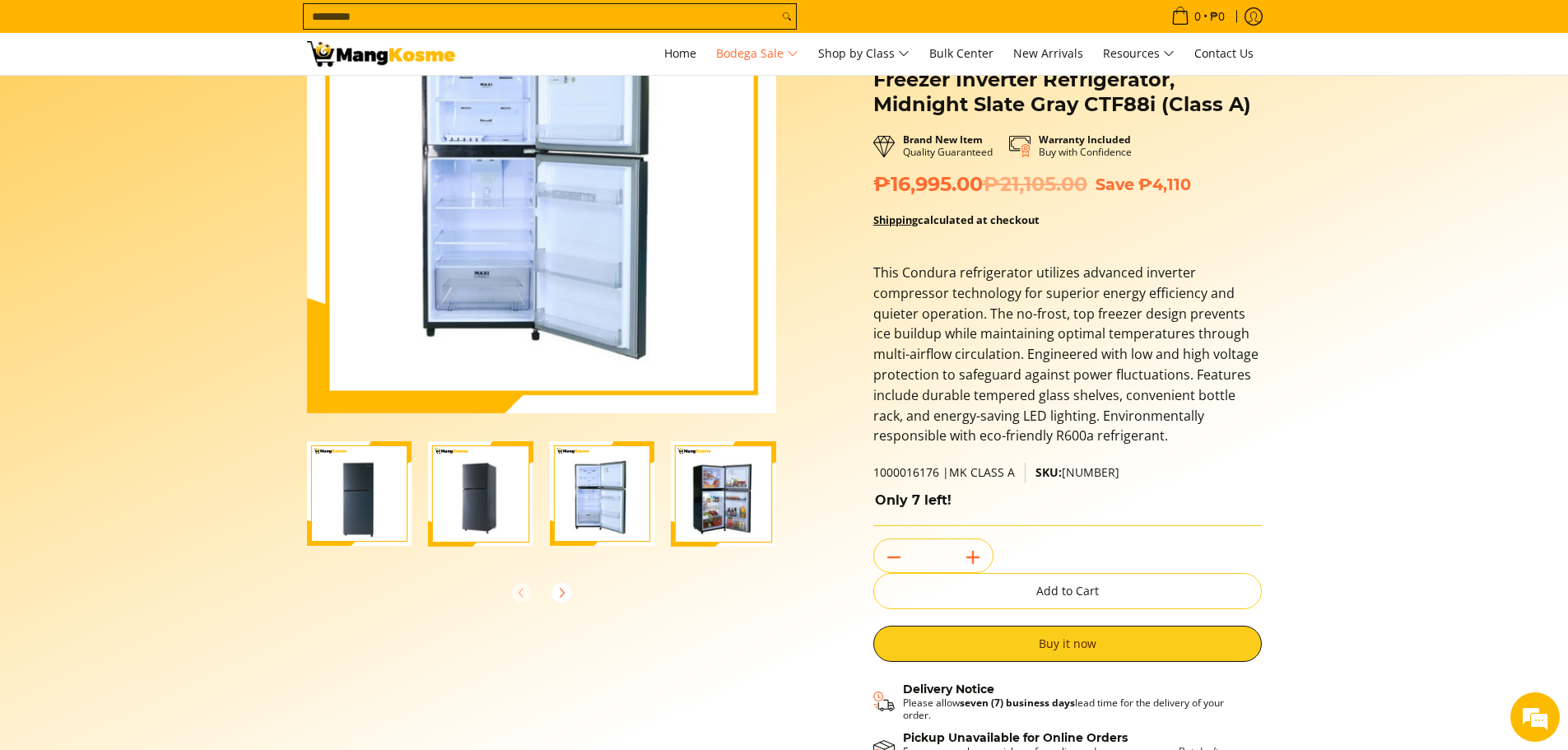 click at bounding box center [724, 494] 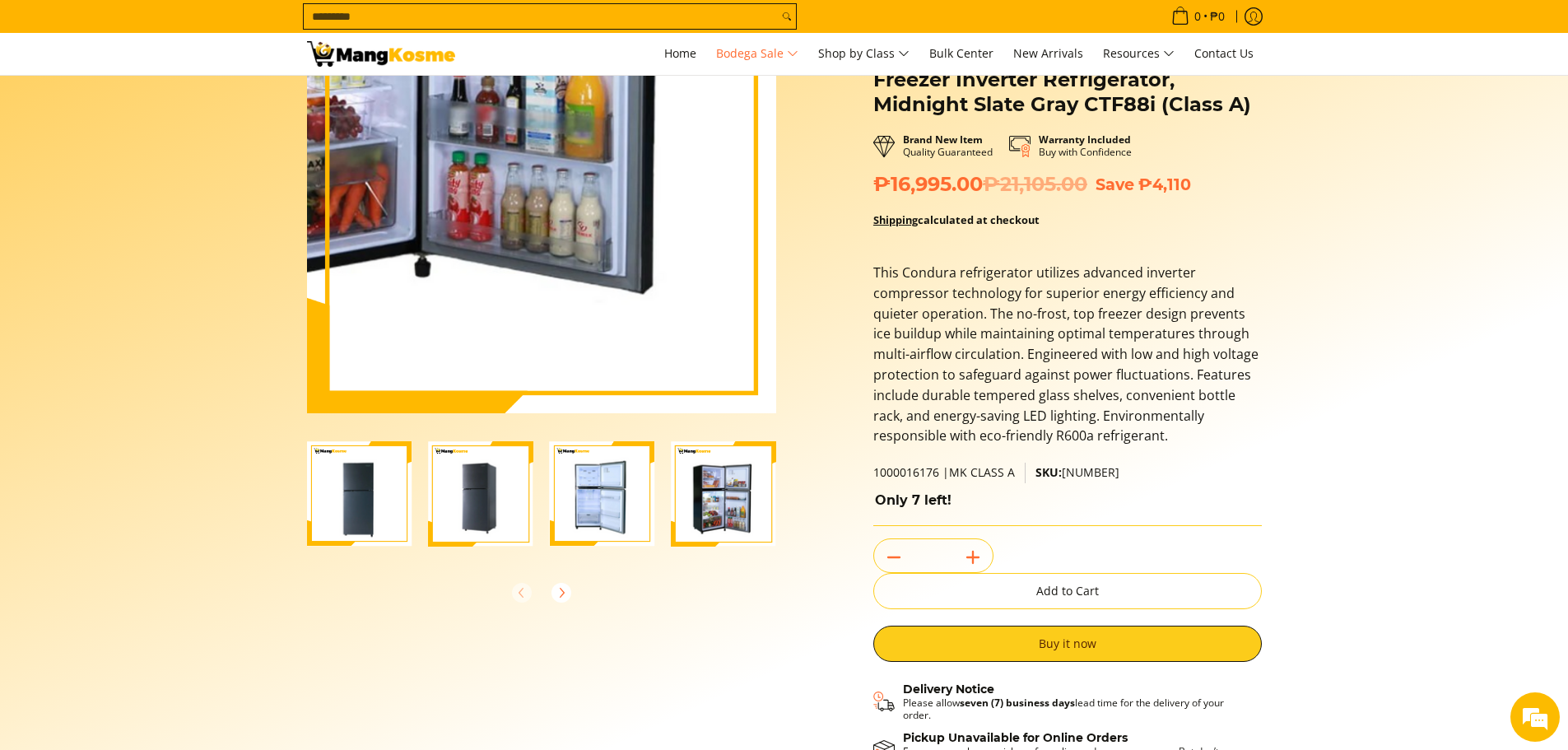 scroll, scrollTop: 82, scrollLeft: 0, axis: vertical 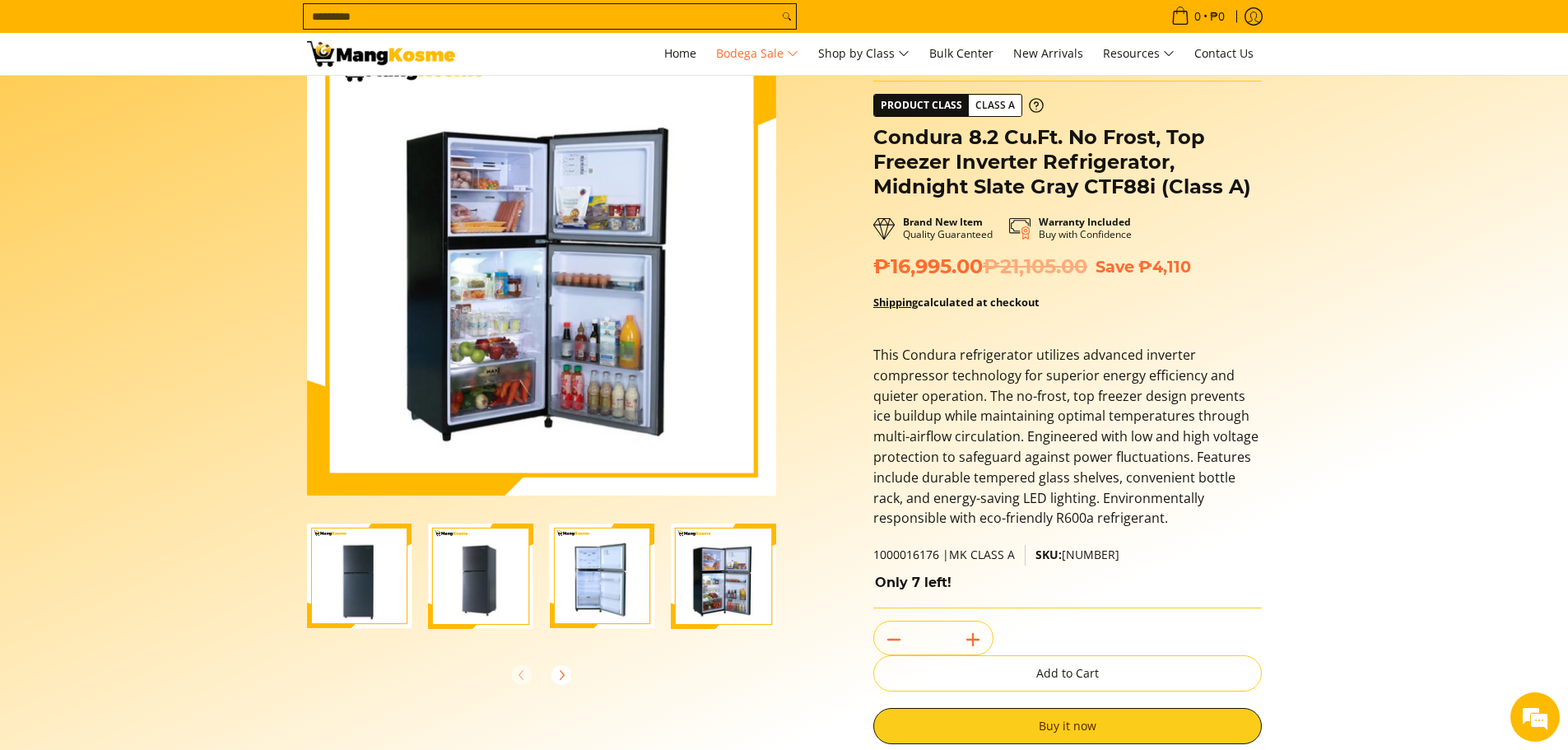 click at bounding box center [360, 576] 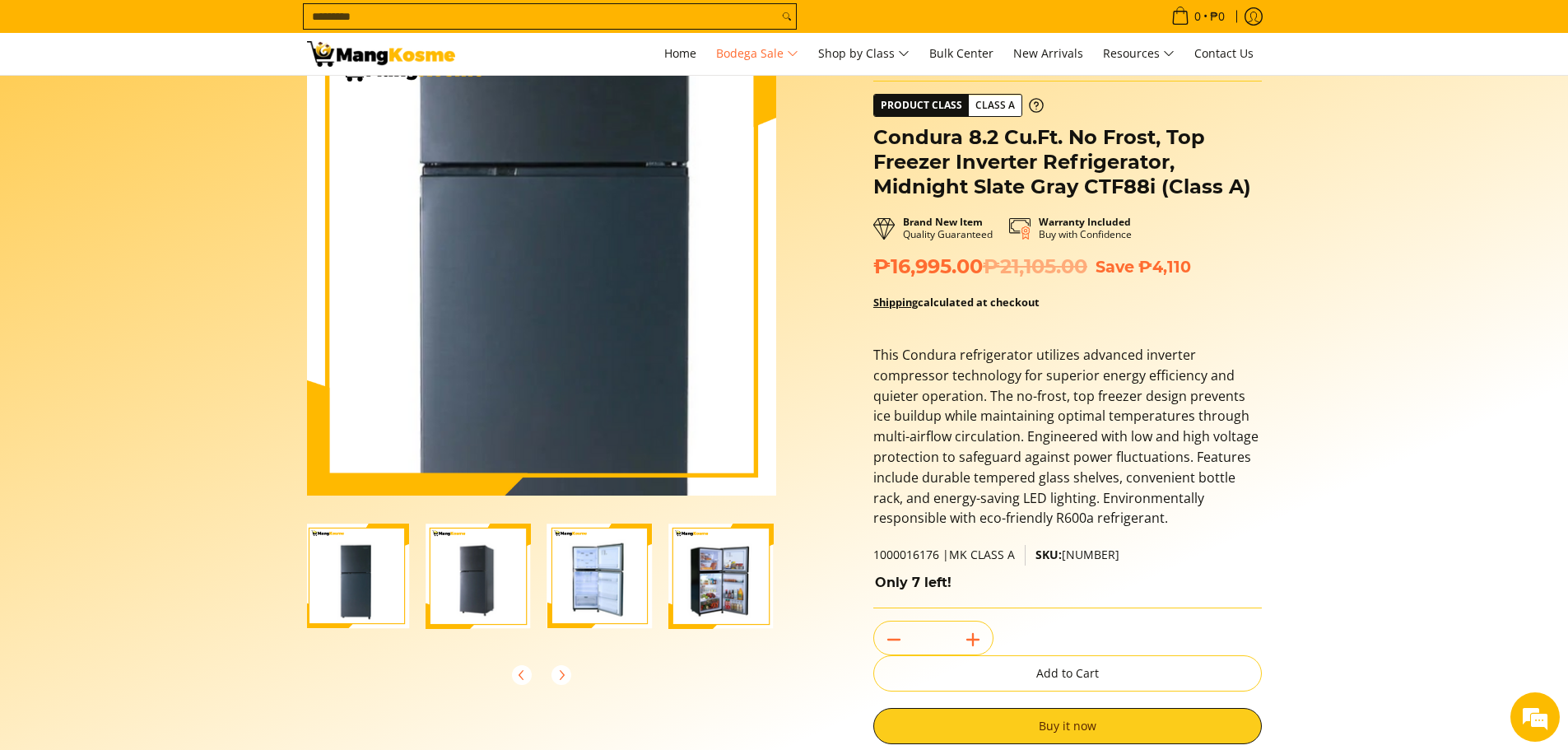 scroll, scrollTop: 0, scrollLeft: 0, axis: both 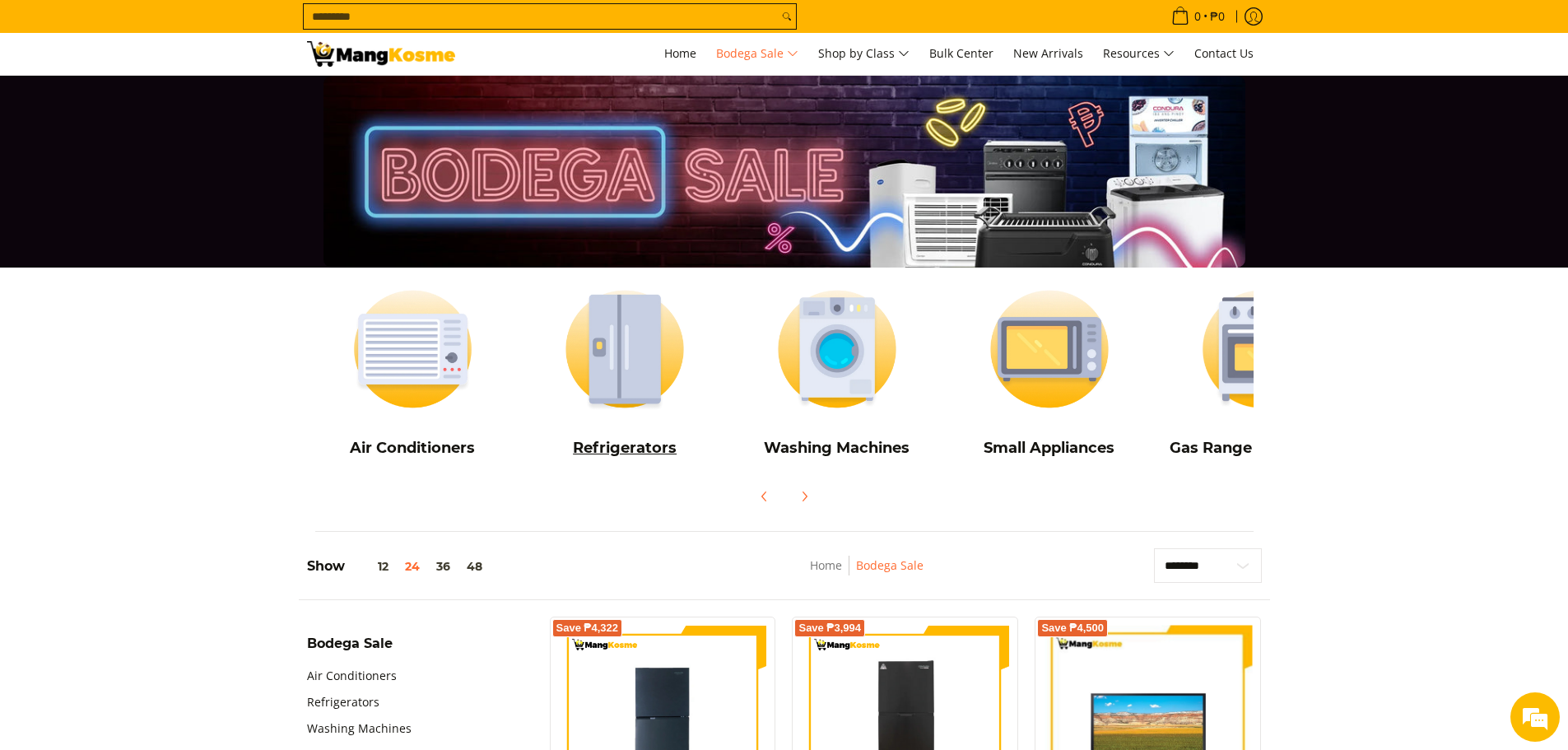 click at bounding box center [625, 349] 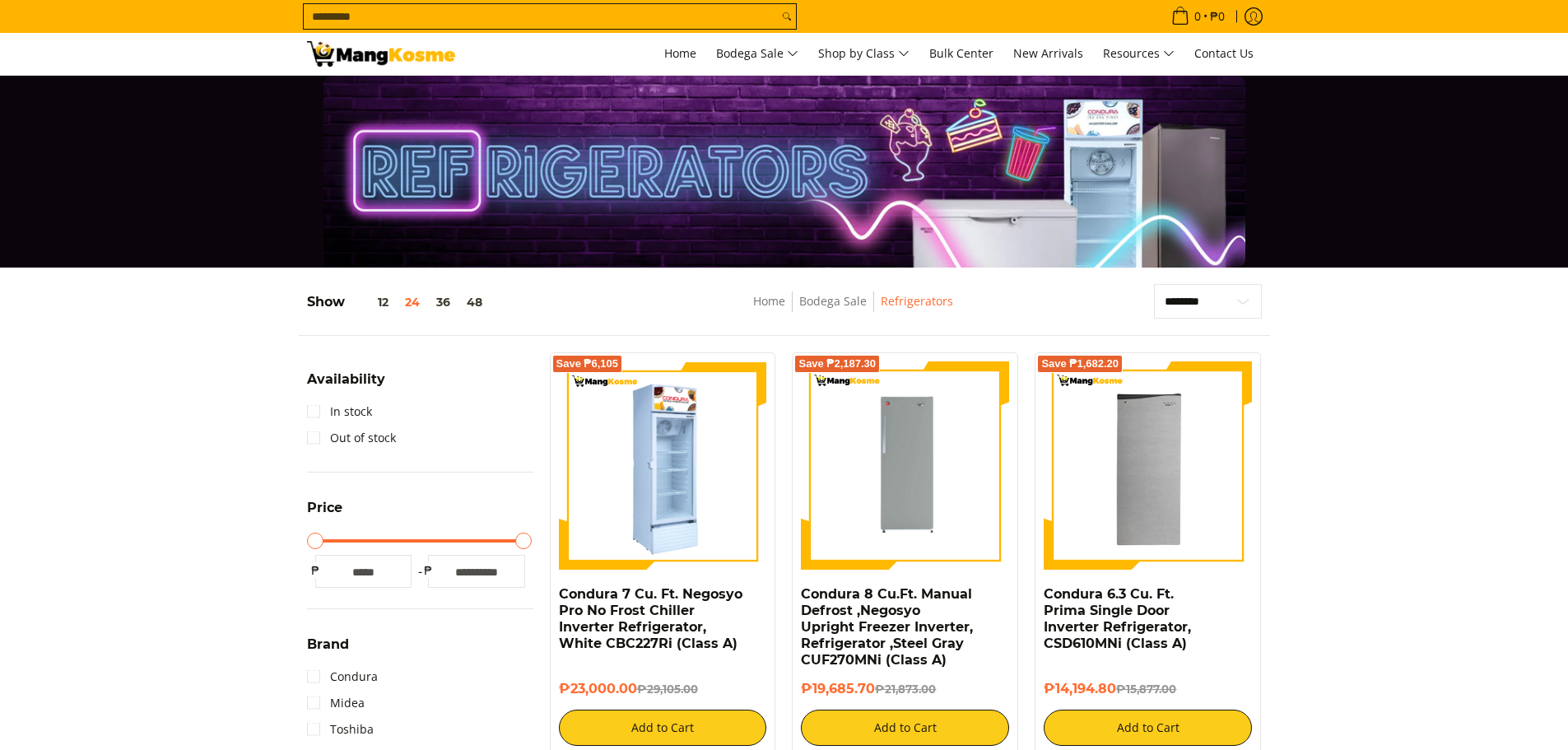 scroll, scrollTop: 0, scrollLeft: 0, axis: both 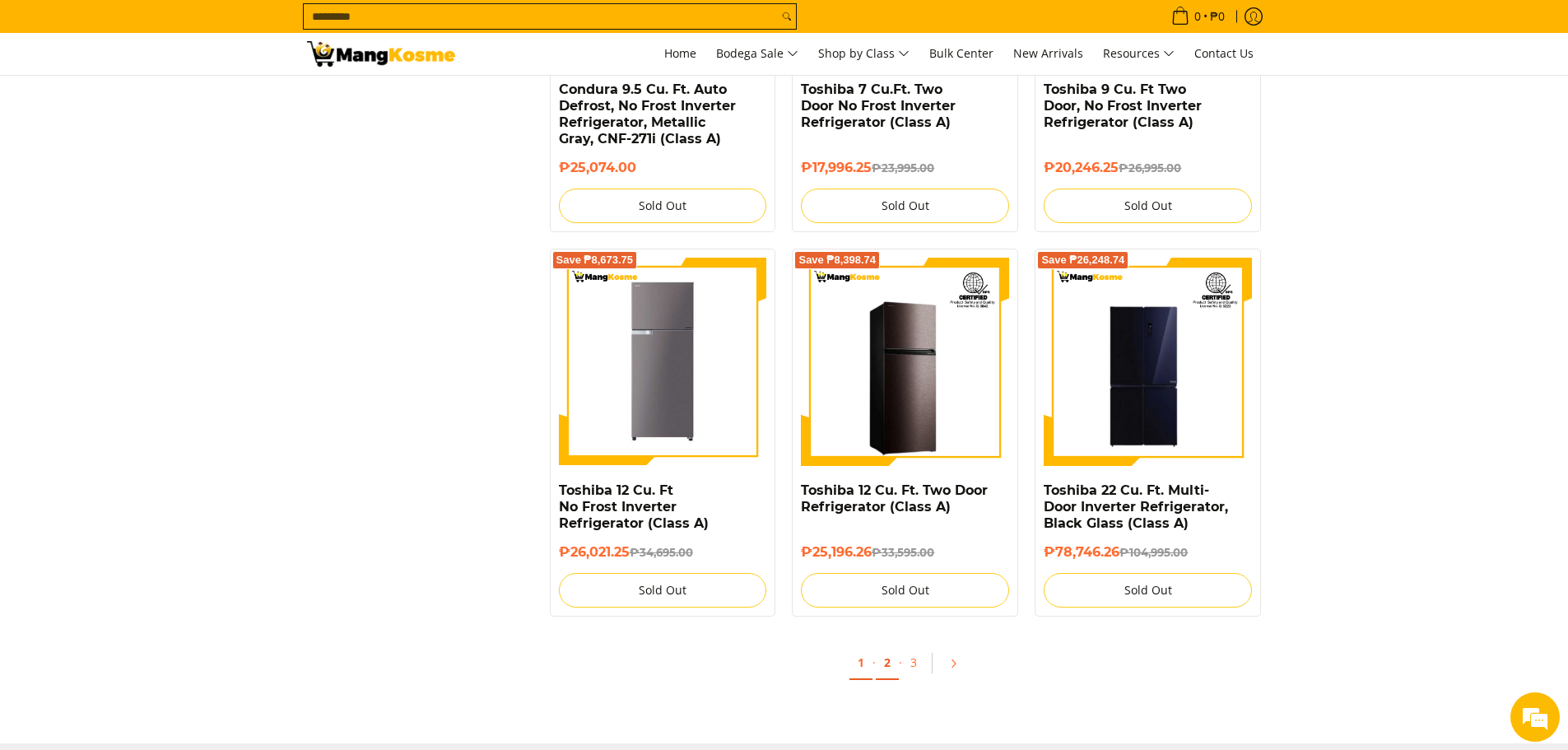 click on "2" at bounding box center [887, 663] 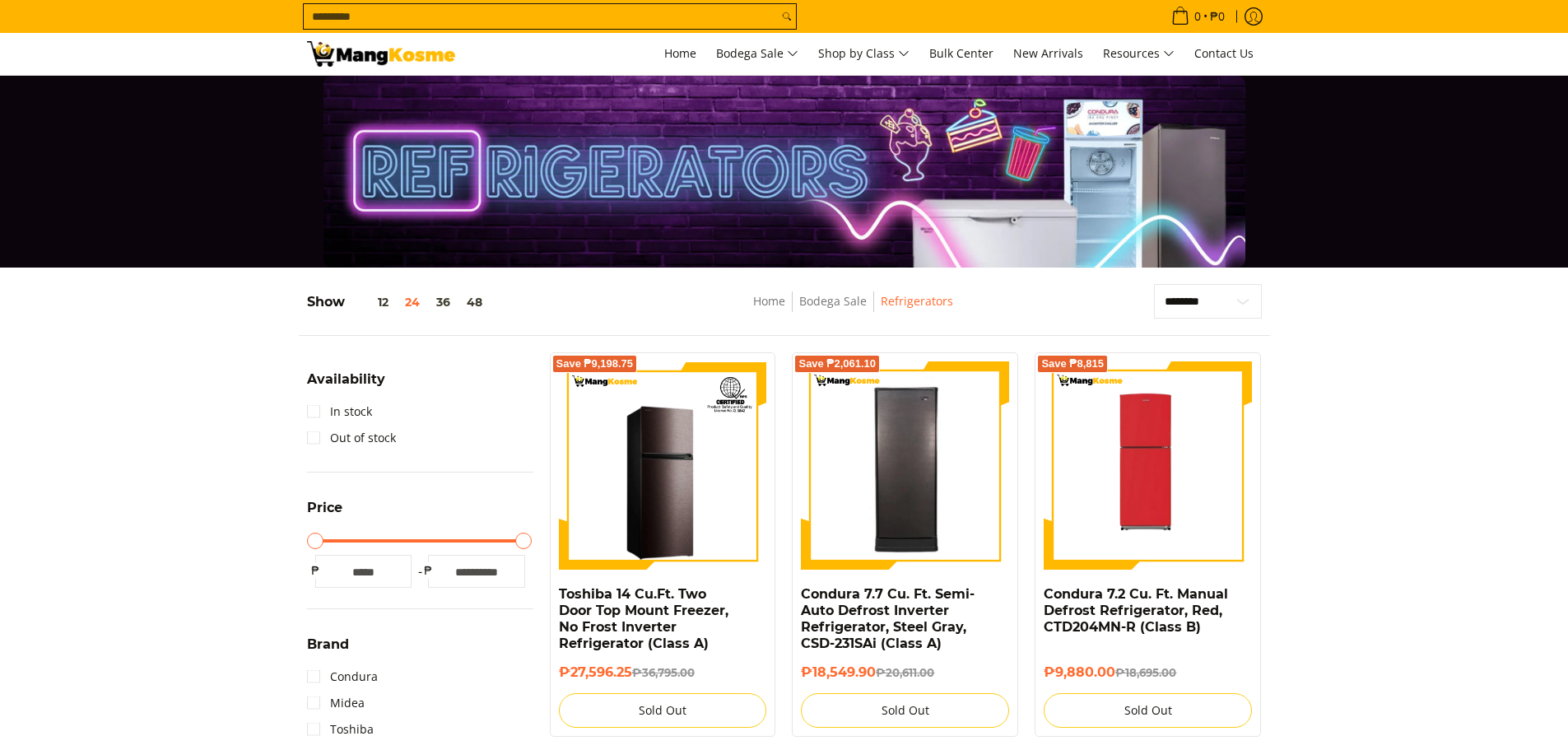 scroll, scrollTop: 0, scrollLeft: 0, axis: both 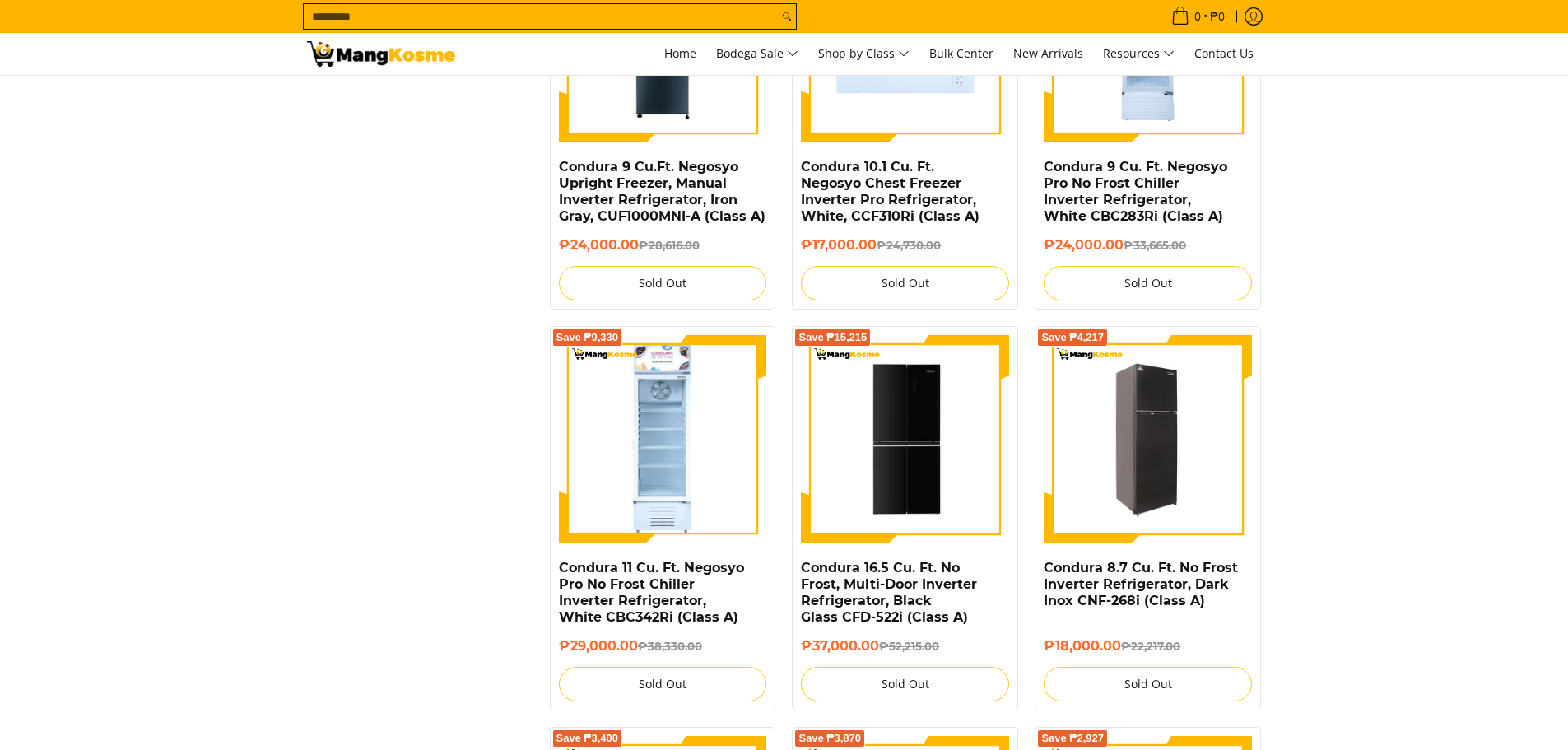 click at bounding box center [1147, 439] 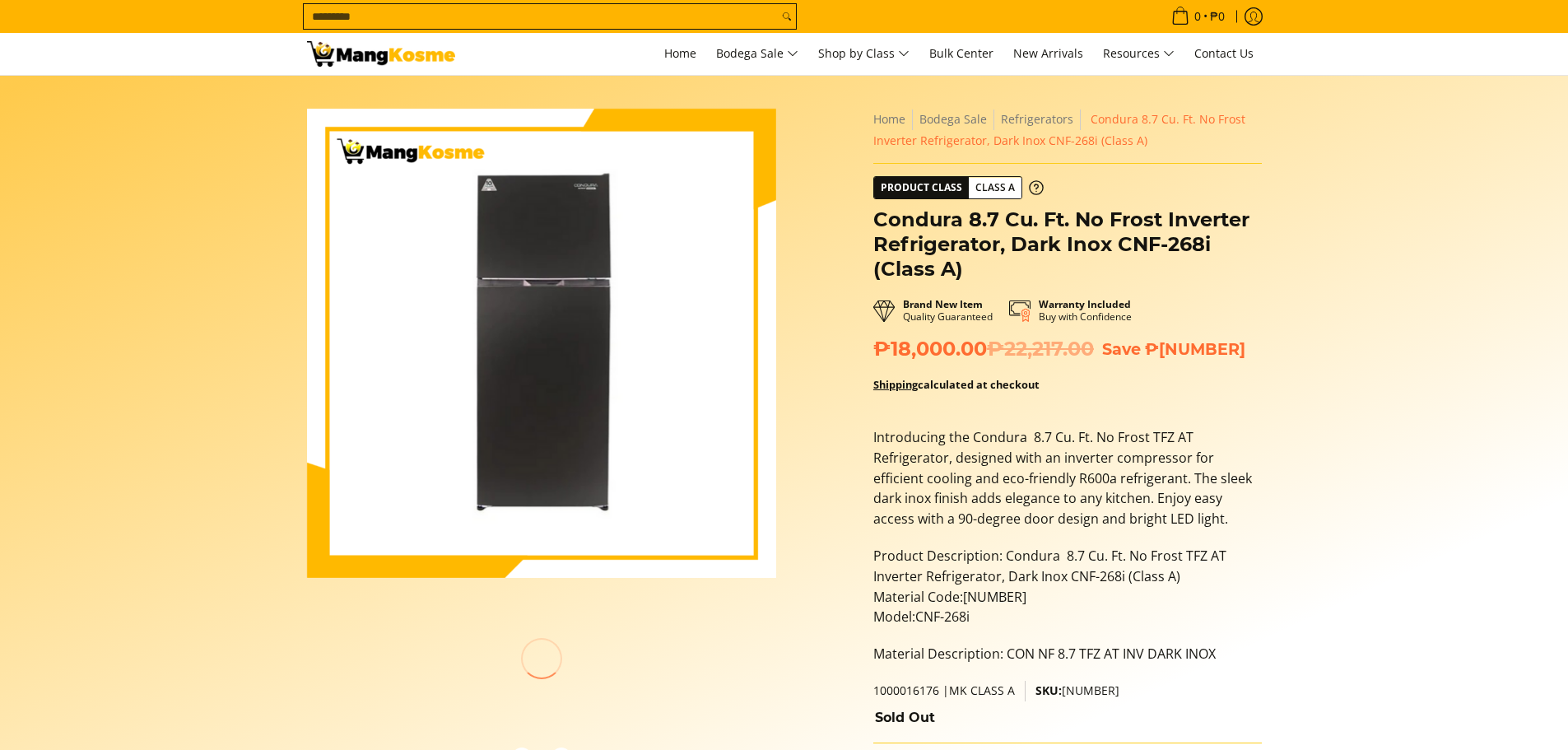 scroll, scrollTop: 0, scrollLeft: 0, axis: both 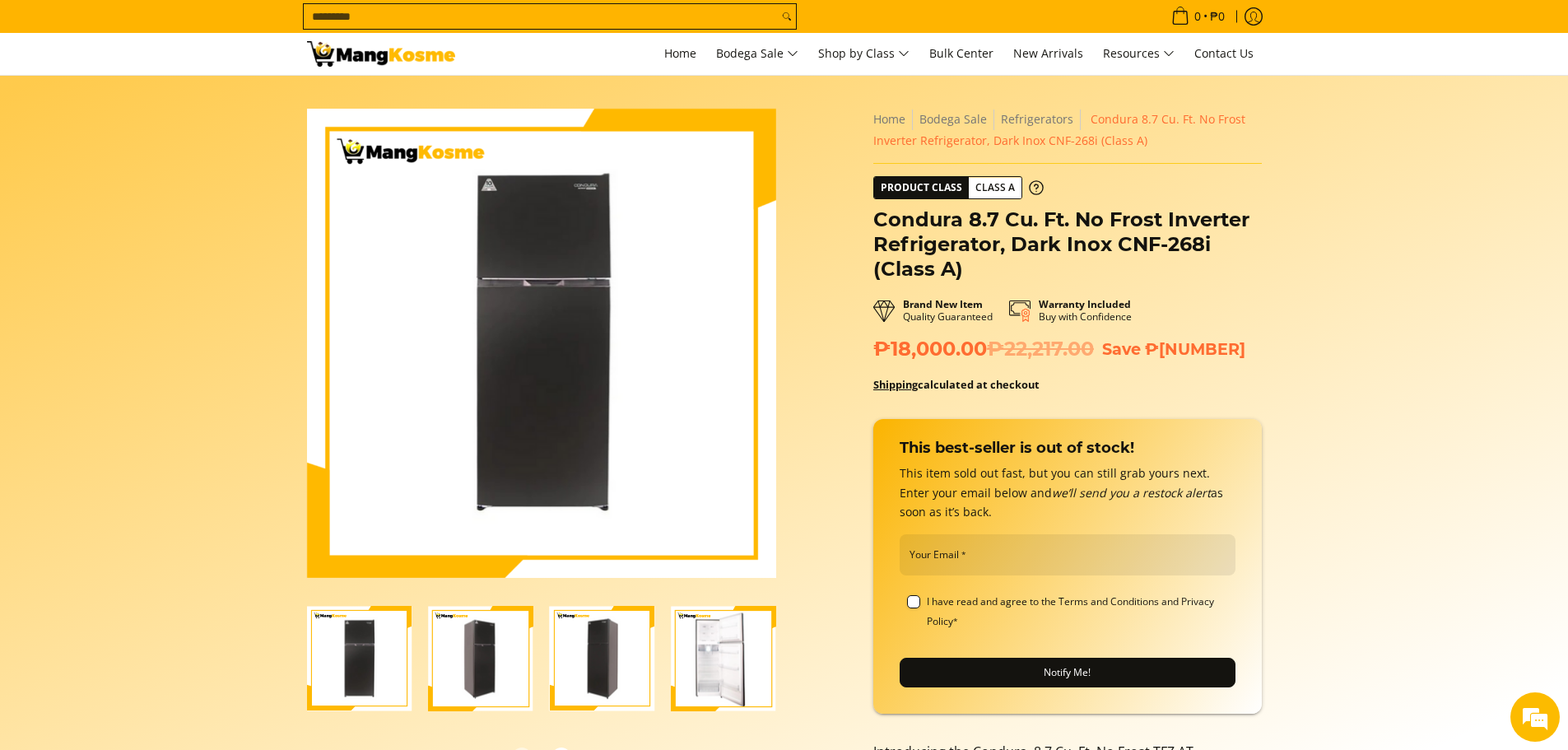 click at bounding box center (724, 658) 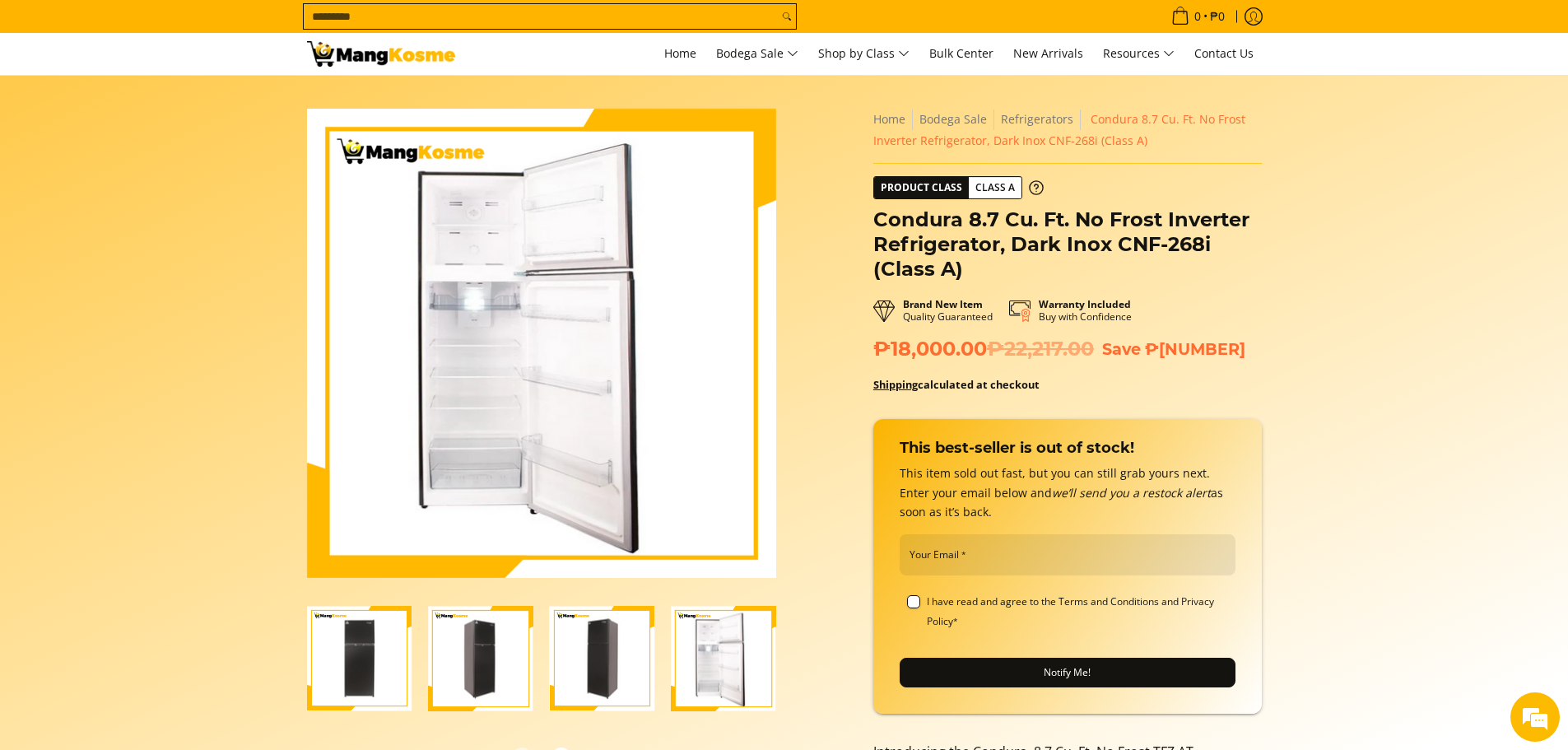 click at bounding box center [542, 343] 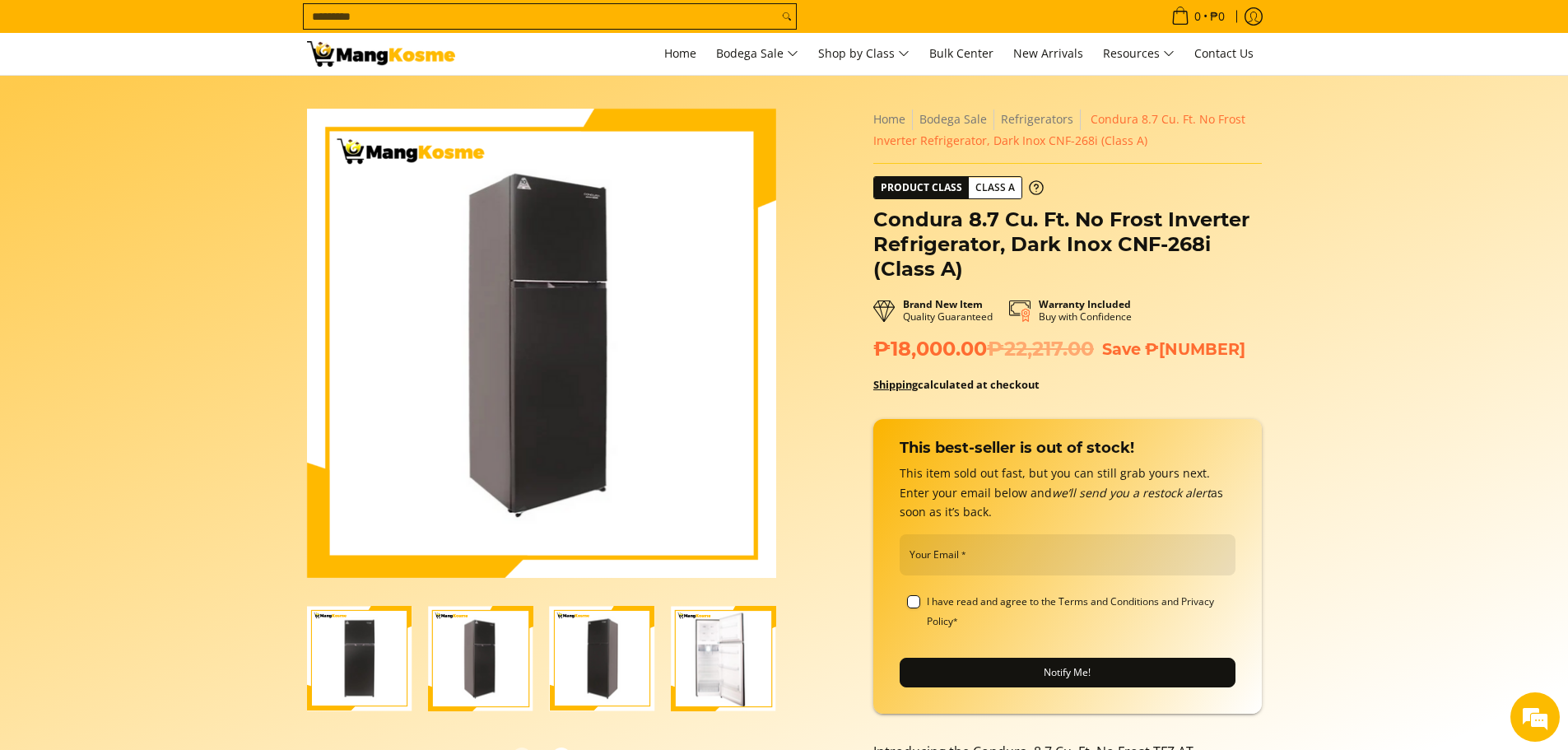 click at bounding box center [724, 658] 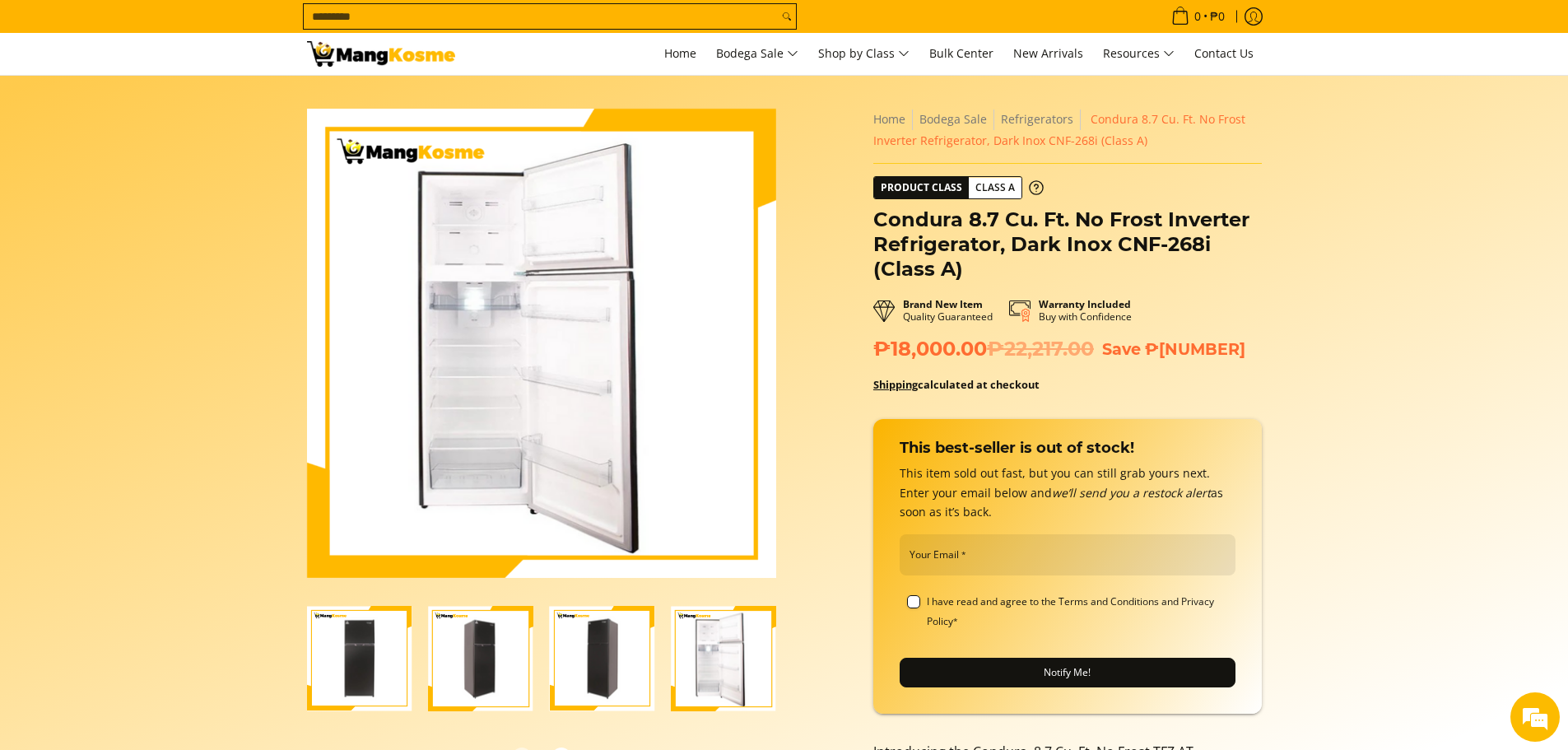 scroll, scrollTop: 0, scrollLeft: 0, axis: both 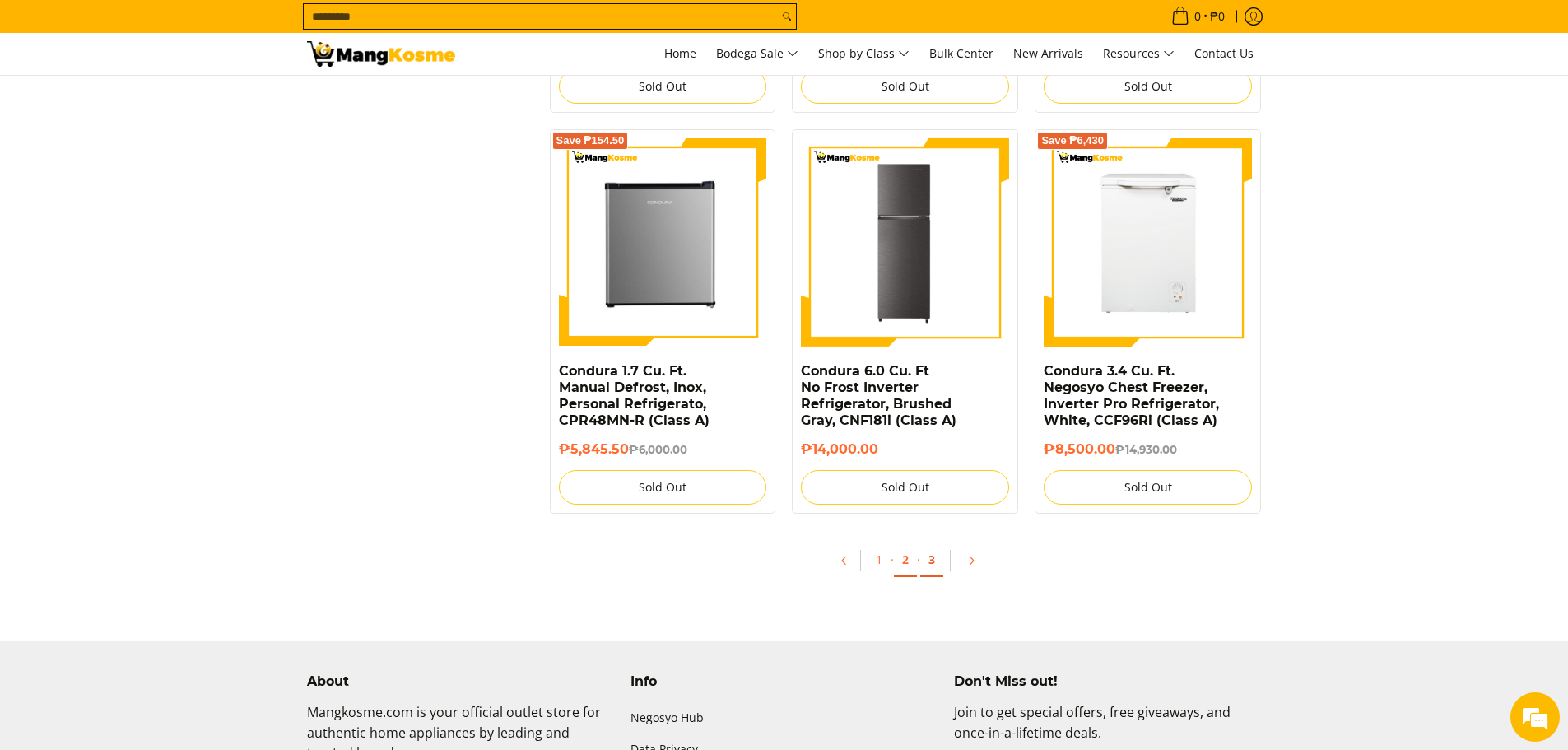 click on "3" at bounding box center (932, 560) 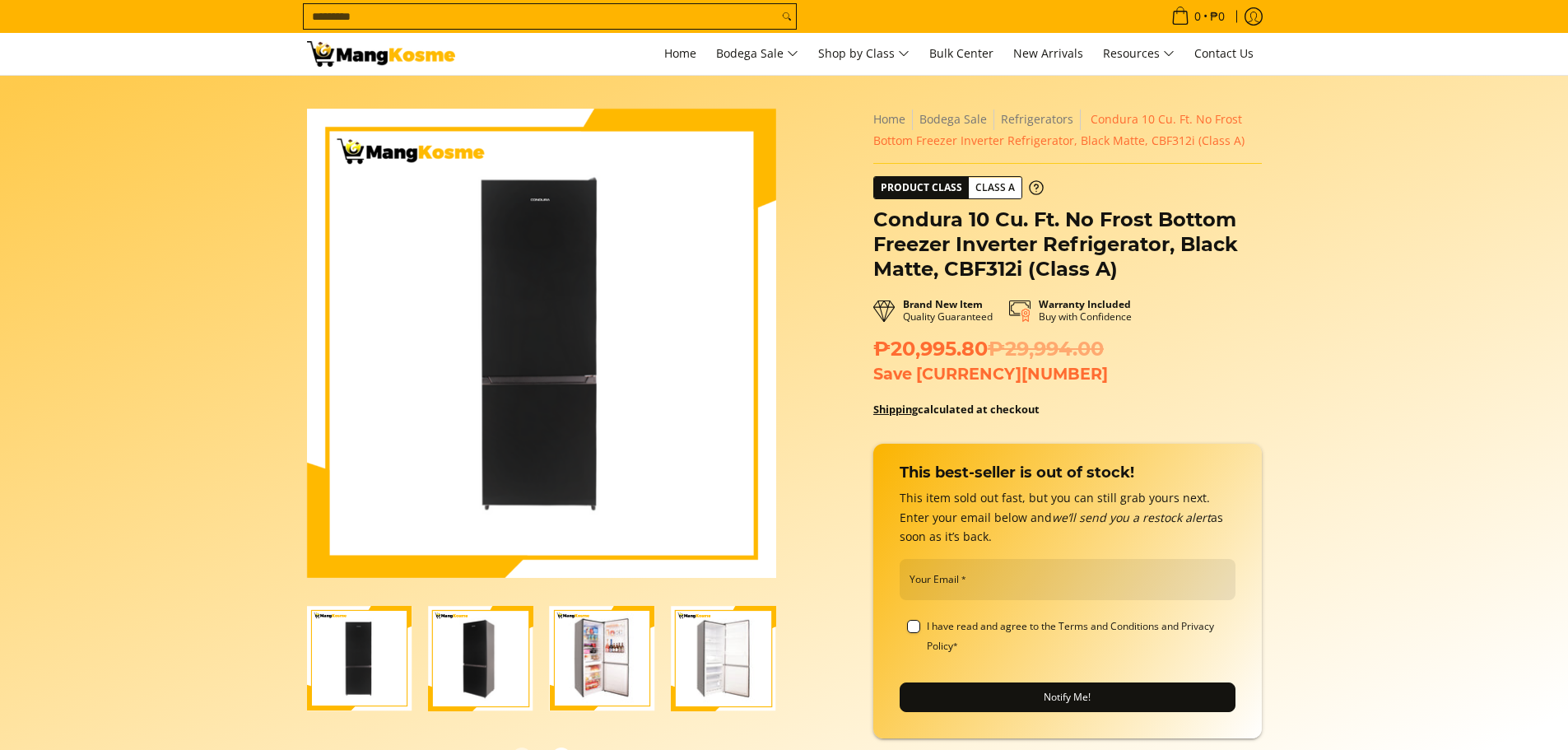 scroll, scrollTop: 0, scrollLeft: 0, axis: both 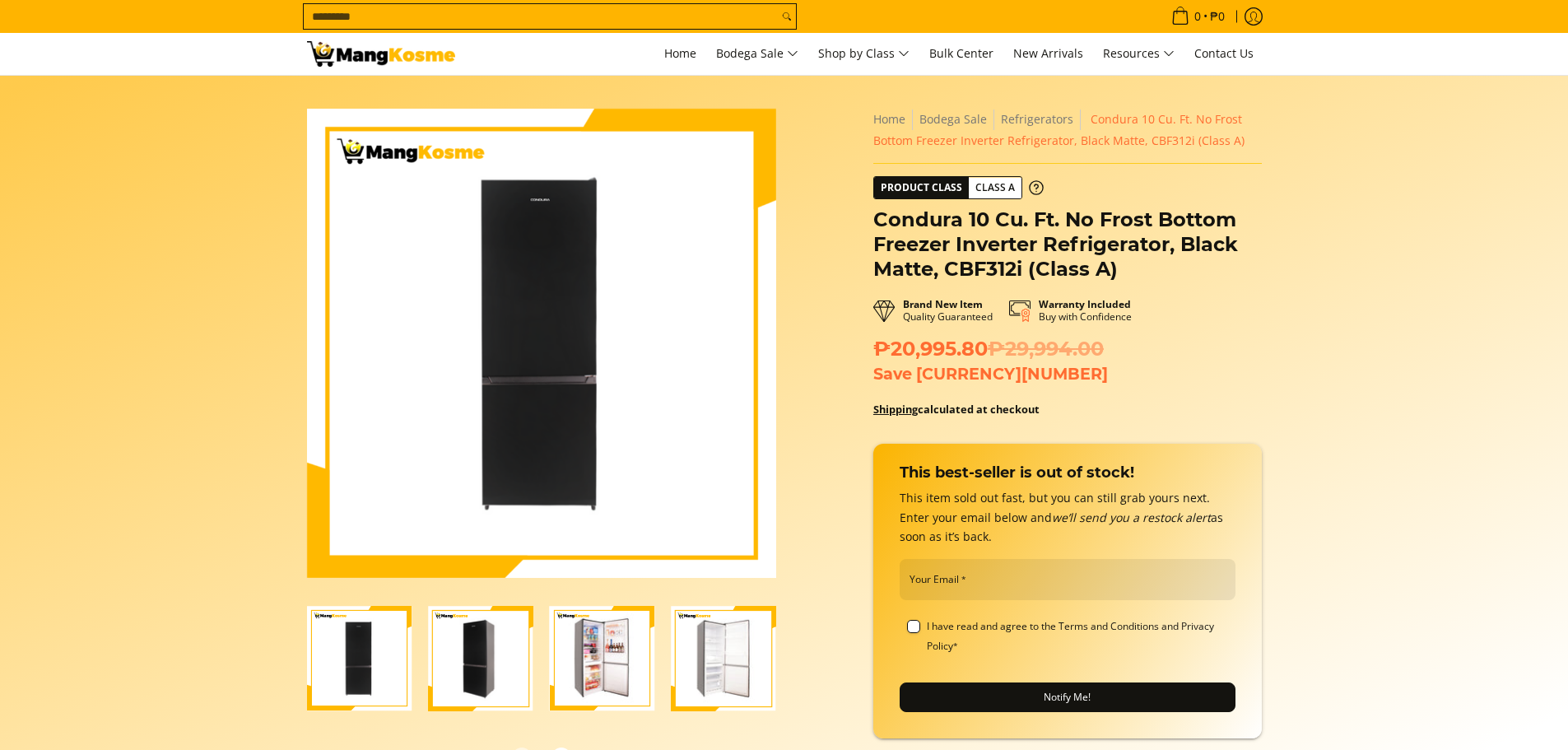 click at bounding box center [603, 659] 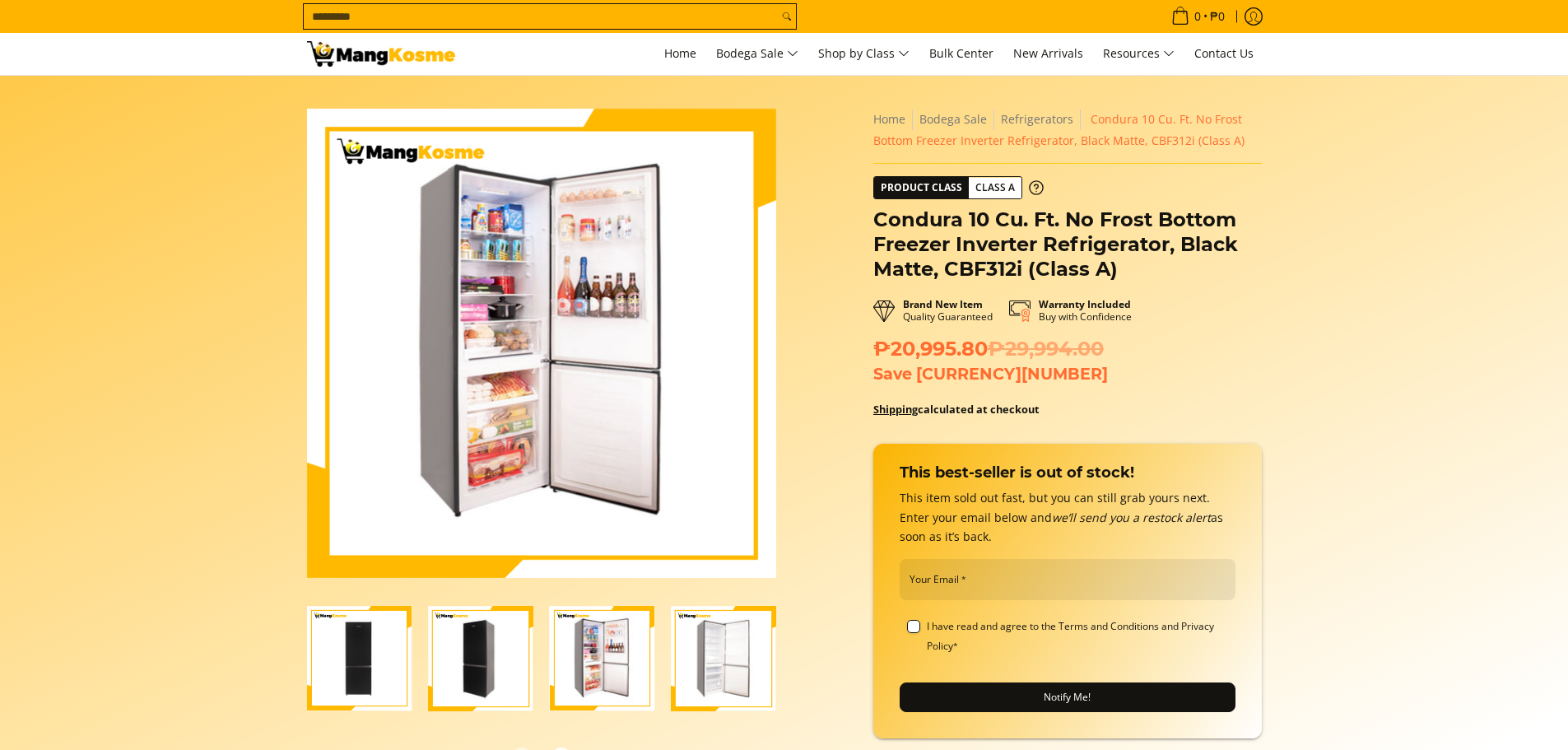 click at bounding box center (724, 659) 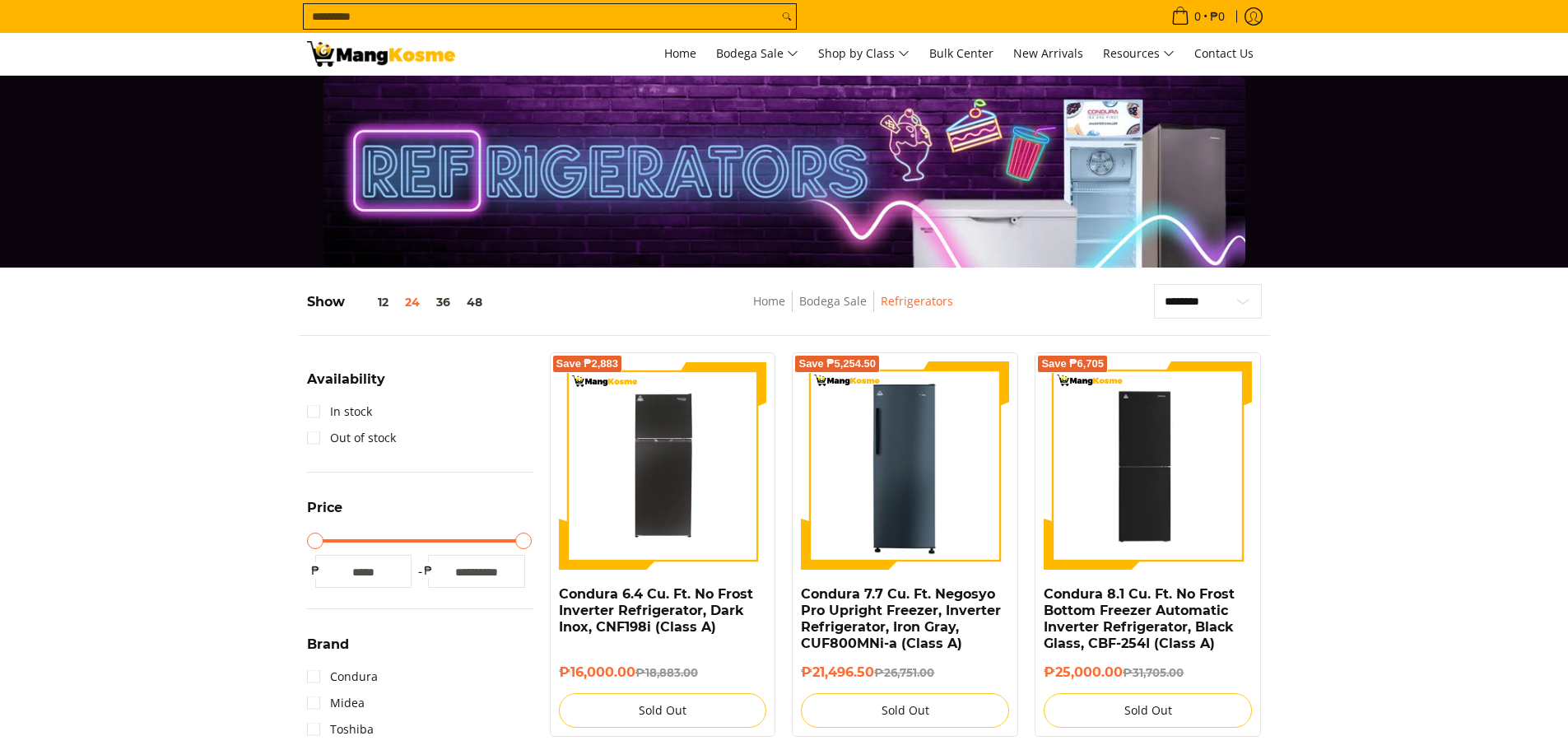 scroll, scrollTop: 494, scrollLeft: 0, axis: vertical 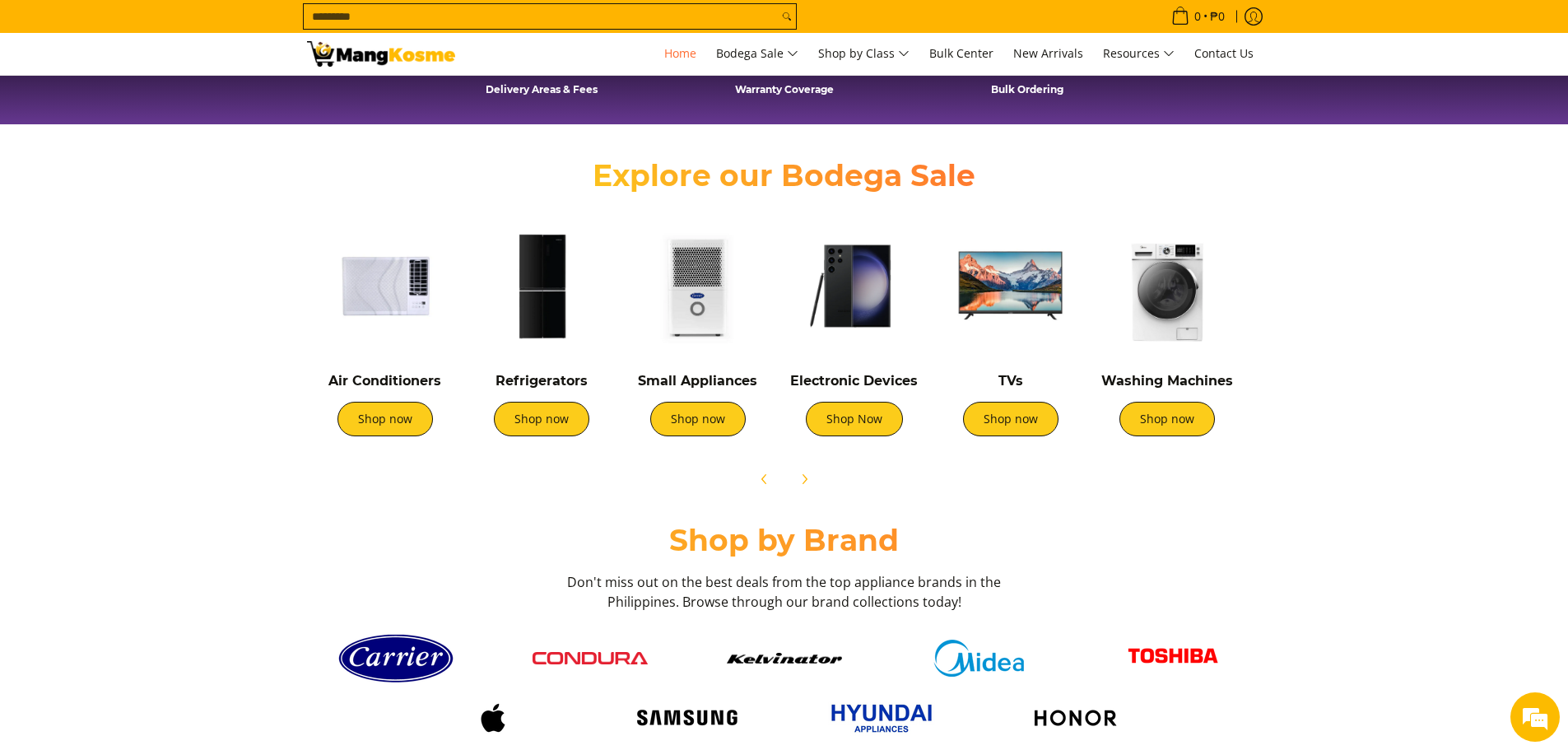 click at bounding box center [698, 286] 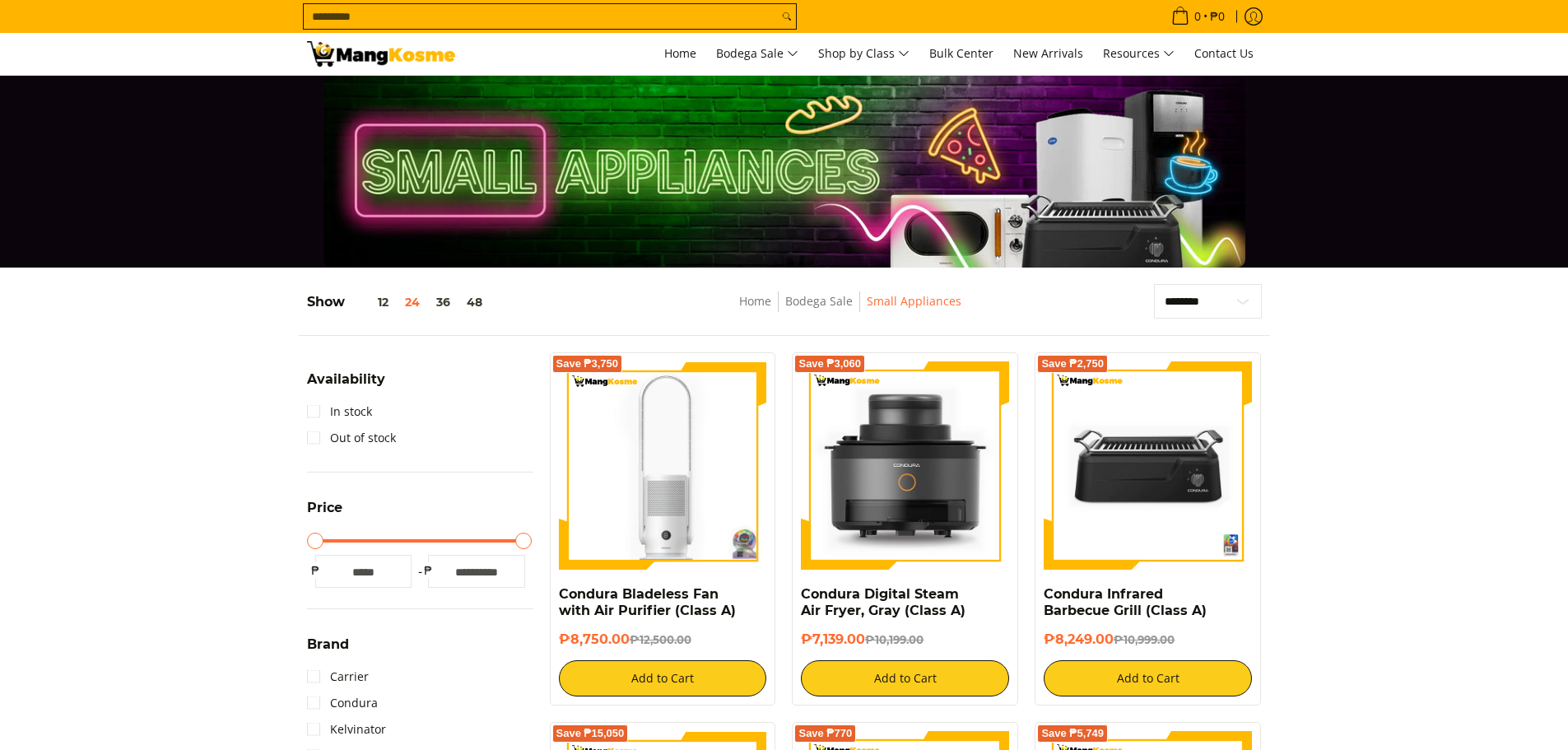 scroll, scrollTop: 75, scrollLeft: 0, axis: vertical 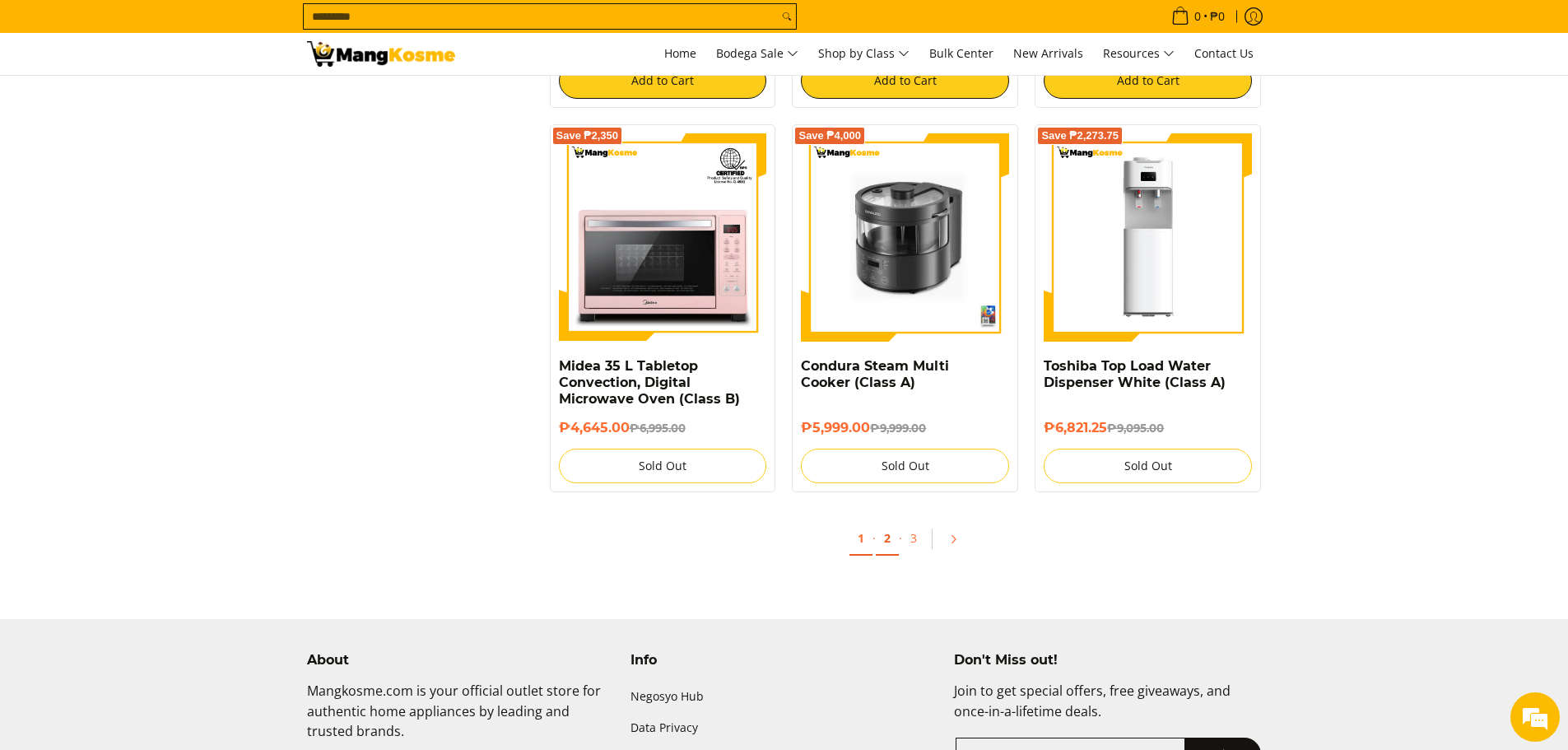 click on "2" at bounding box center (887, 538) 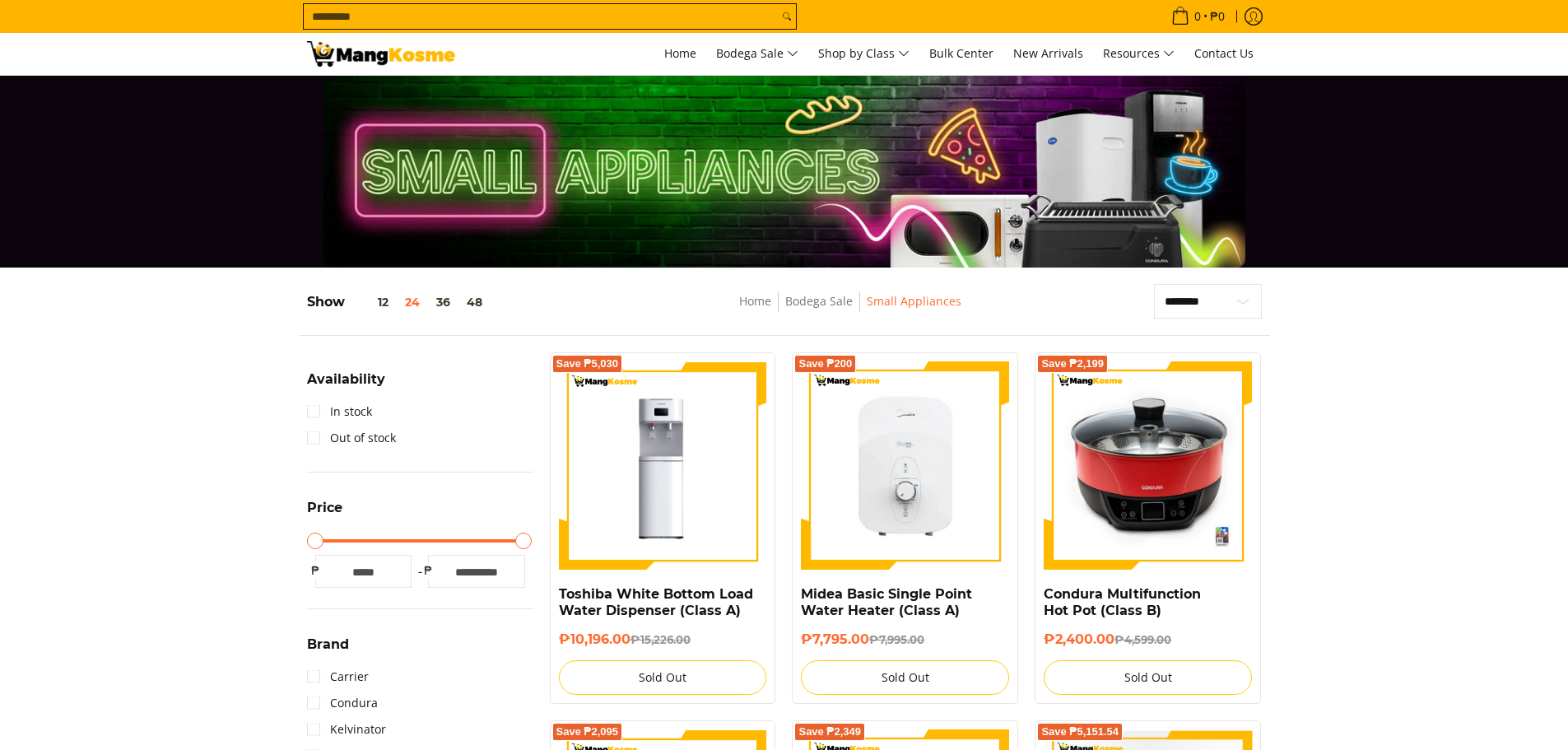 scroll, scrollTop: 0, scrollLeft: 0, axis: both 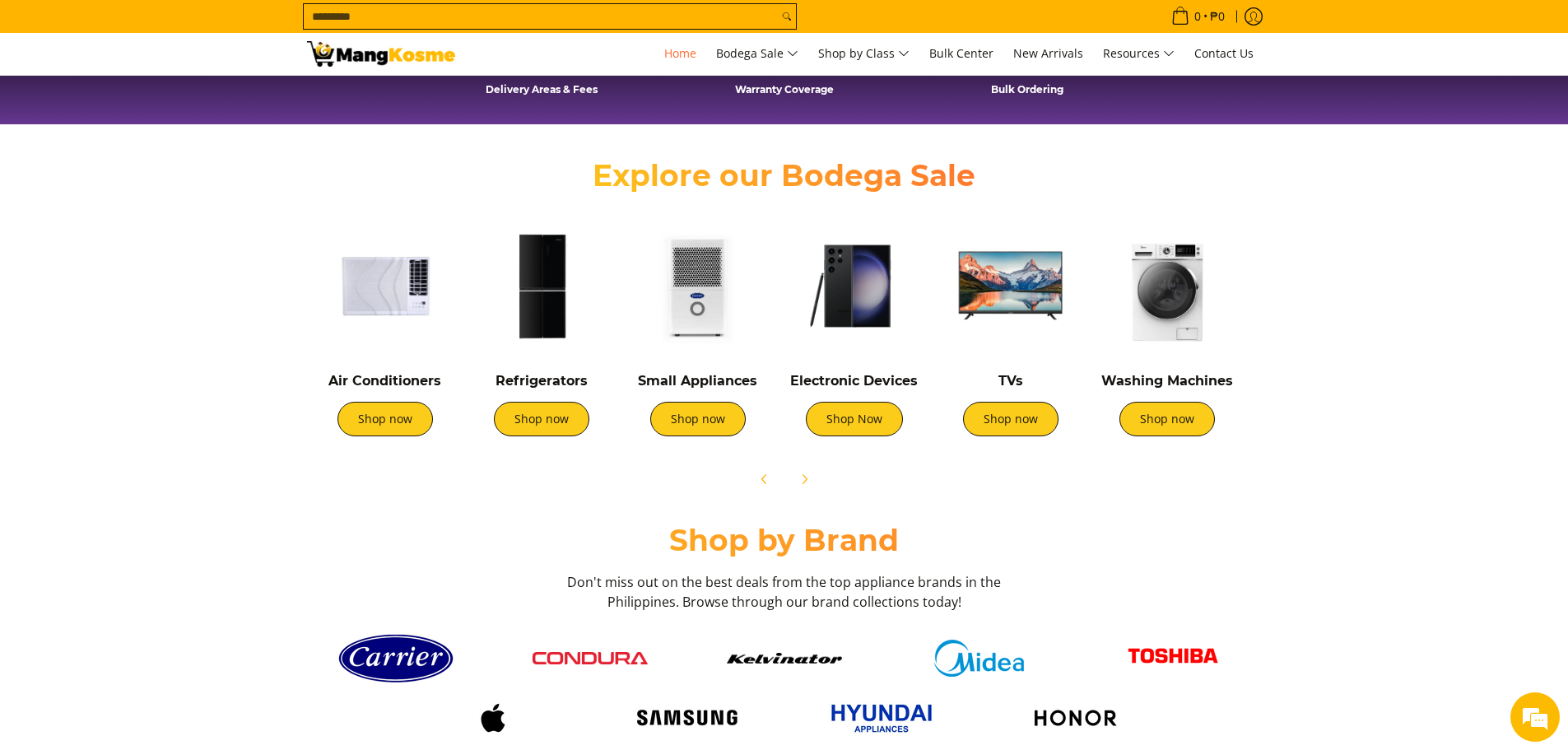 click at bounding box center (385, 286) 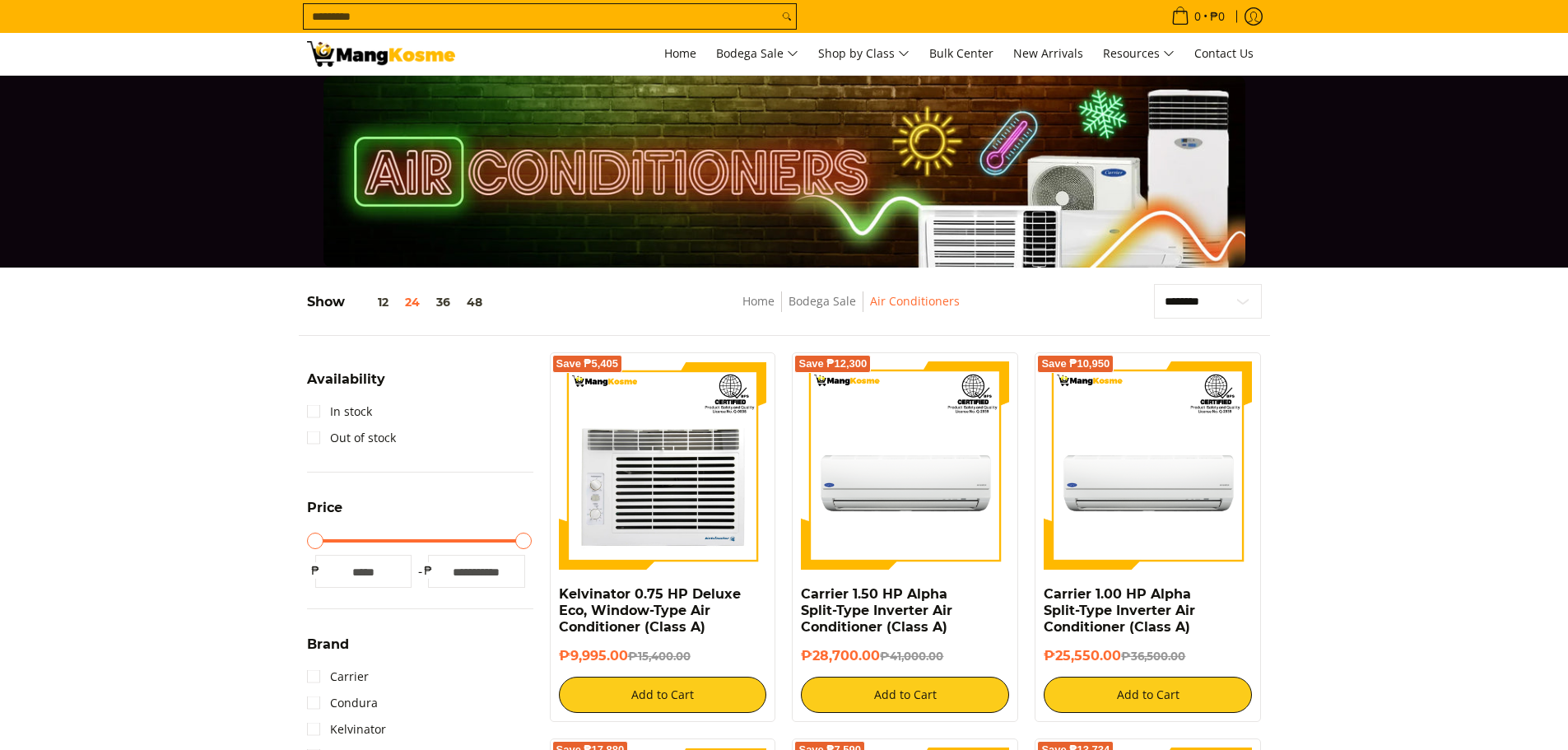 scroll, scrollTop: 0, scrollLeft: 0, axis: both 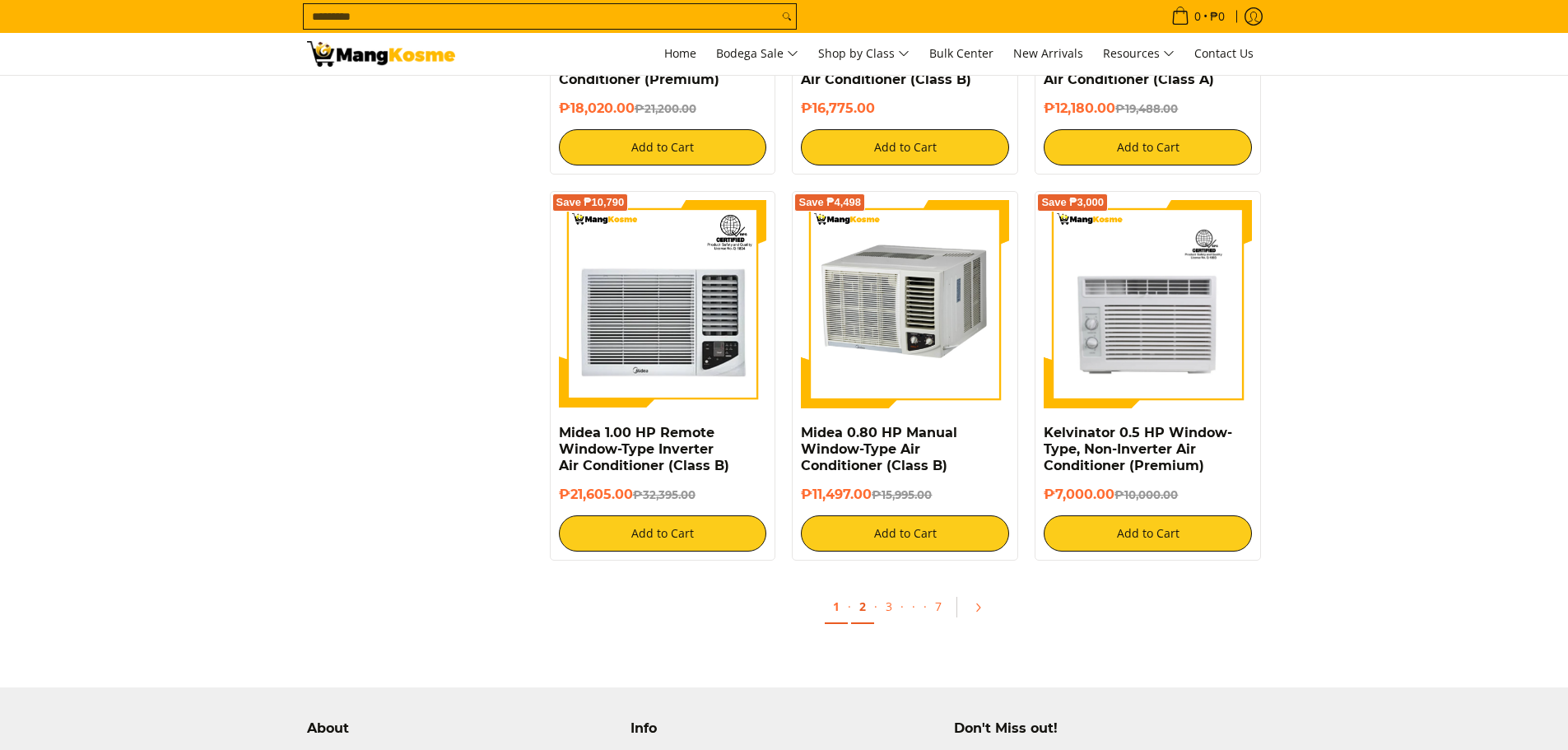 click on "2" at bounding box center (863, 607) 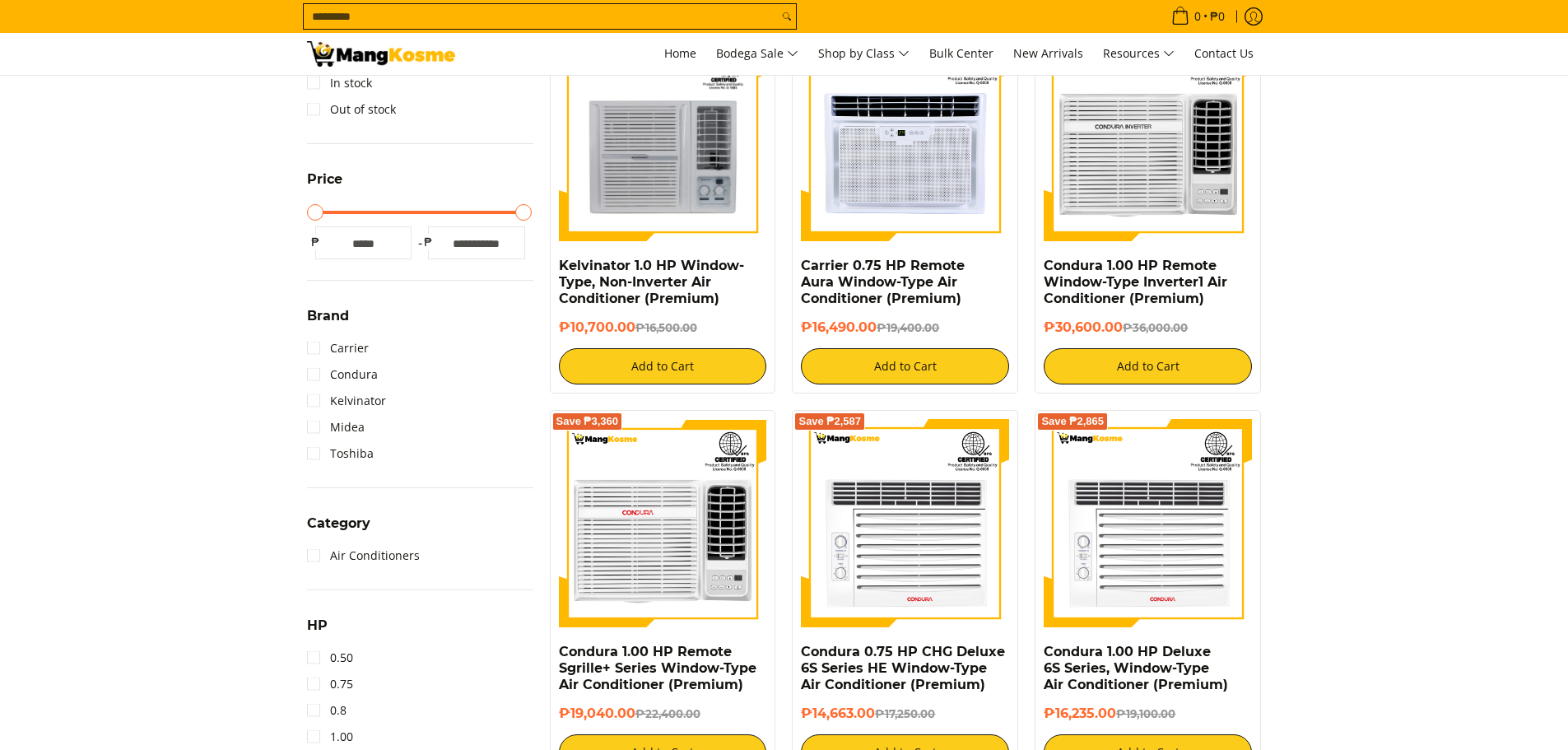 scroll, scrollTop: 0, scrollLeft: 0, axis: both 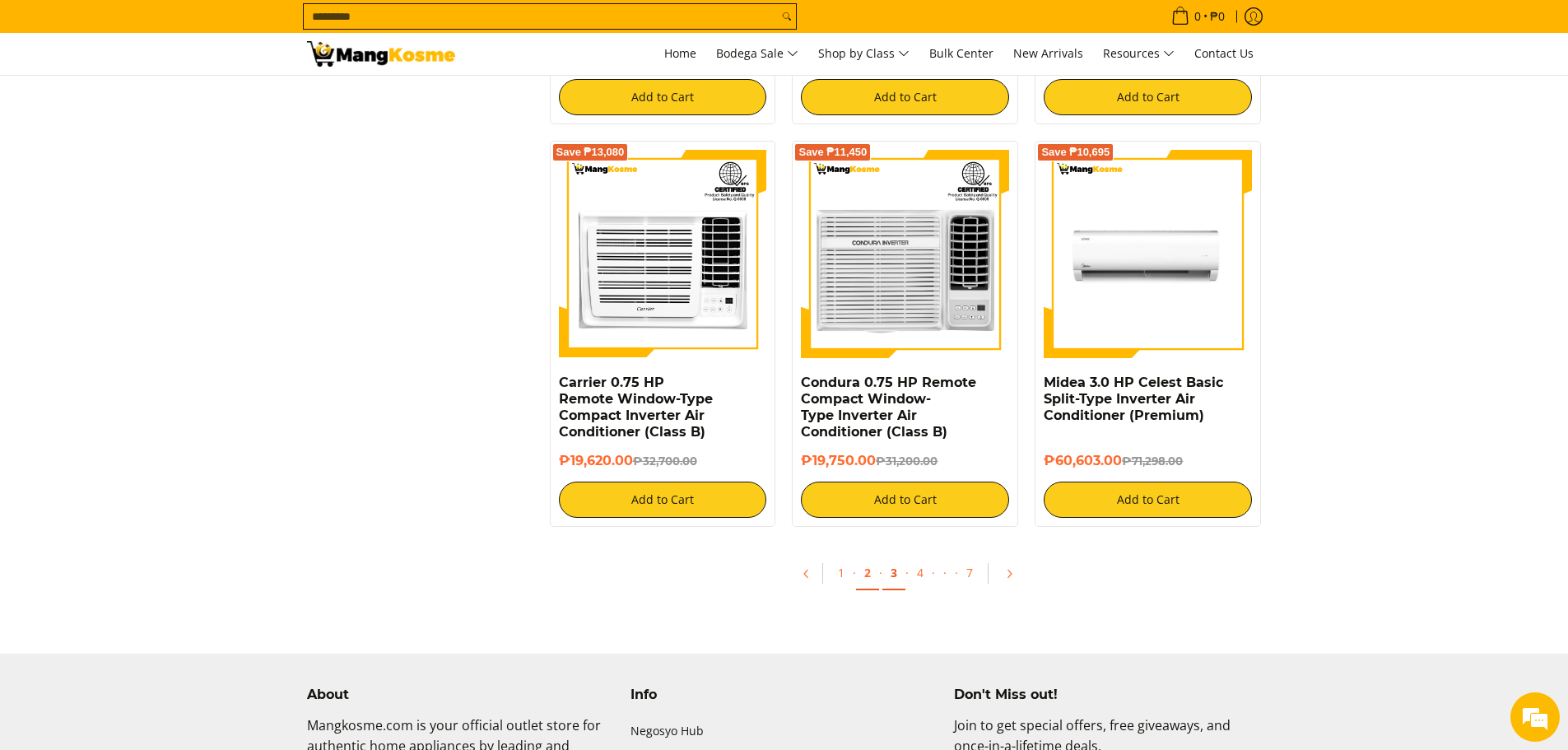 click on "3" at bounding box center [894, 573] 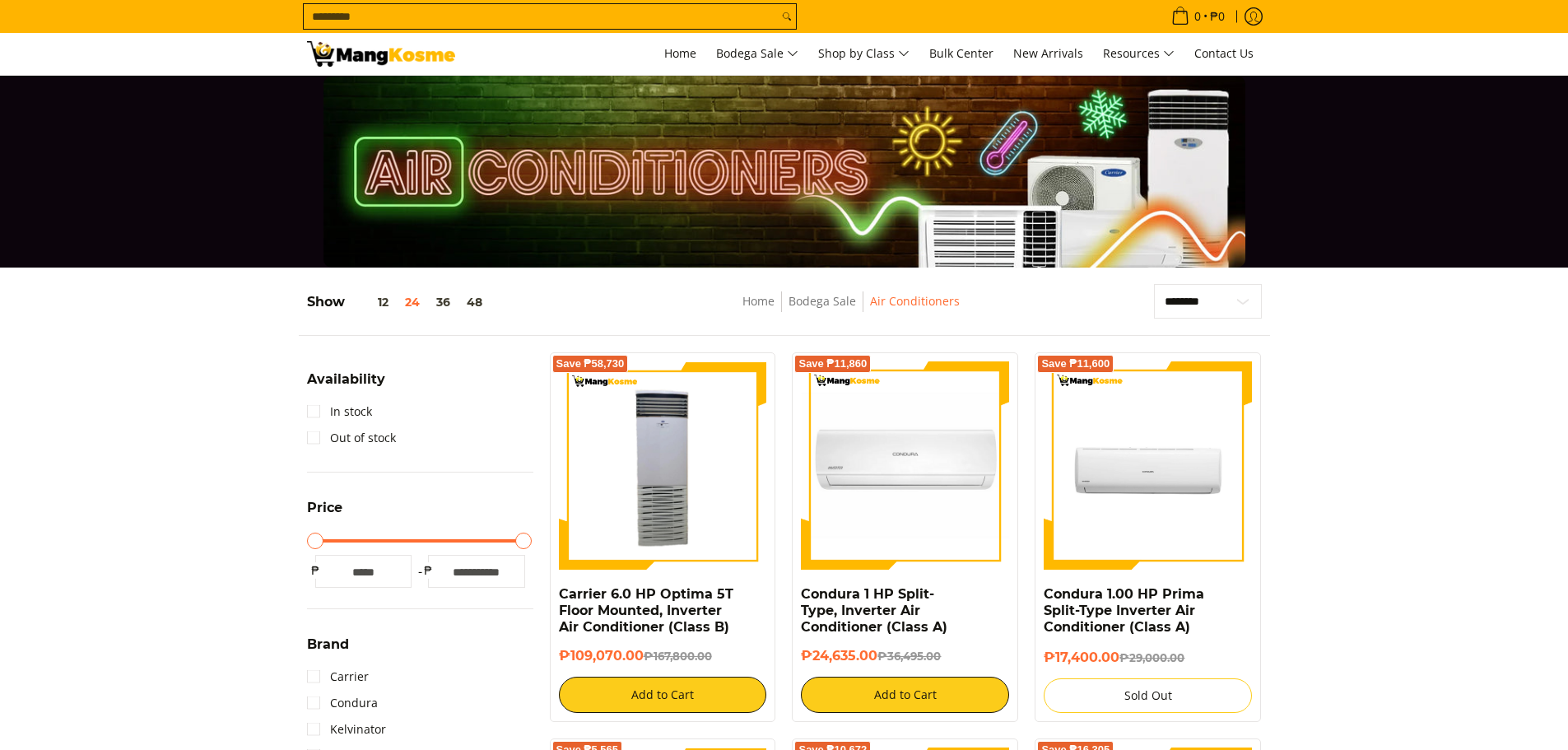 scroll, scrollTop: 0, scrollLeft: 0, axis: both 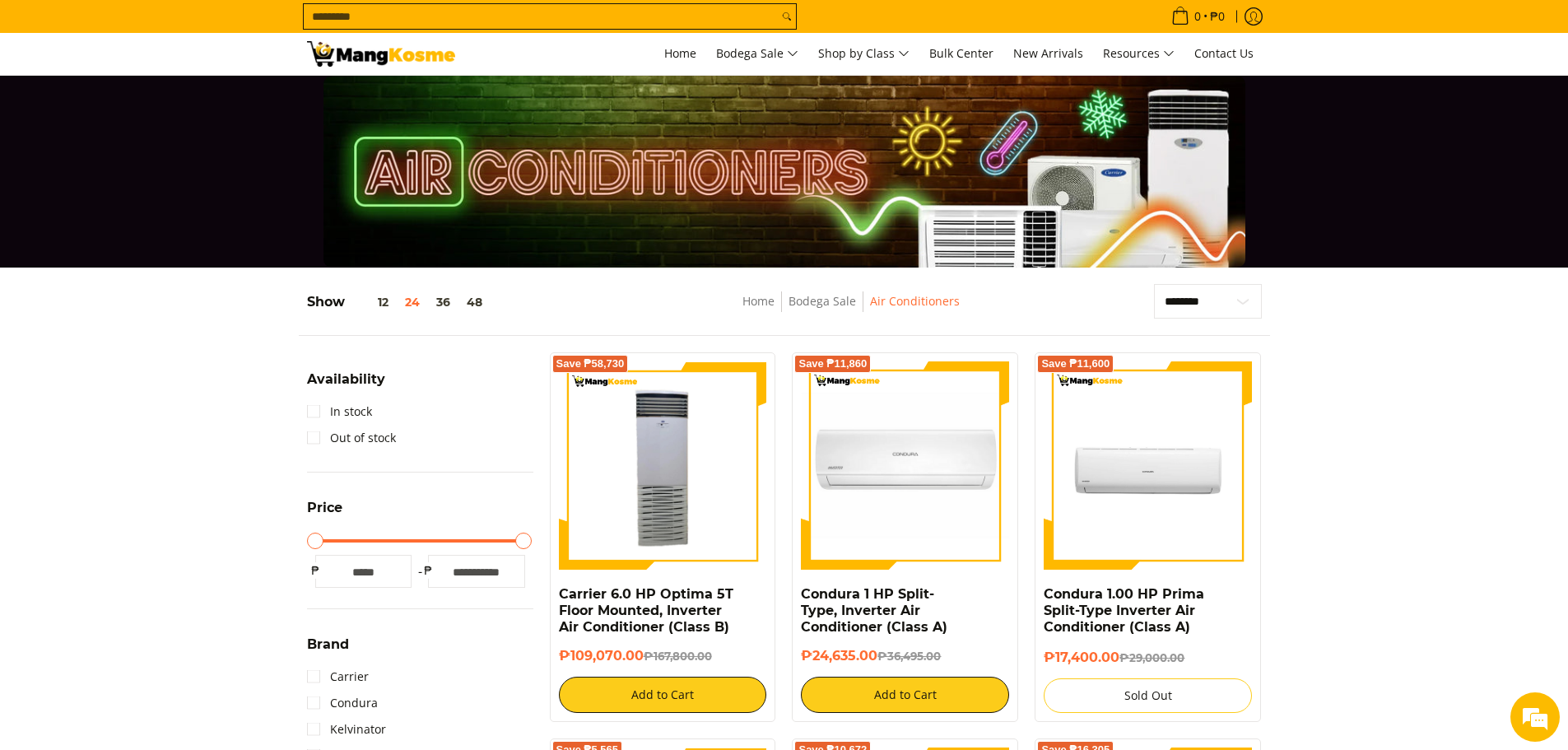 click on "**********" at bounding box center (784, 1895) 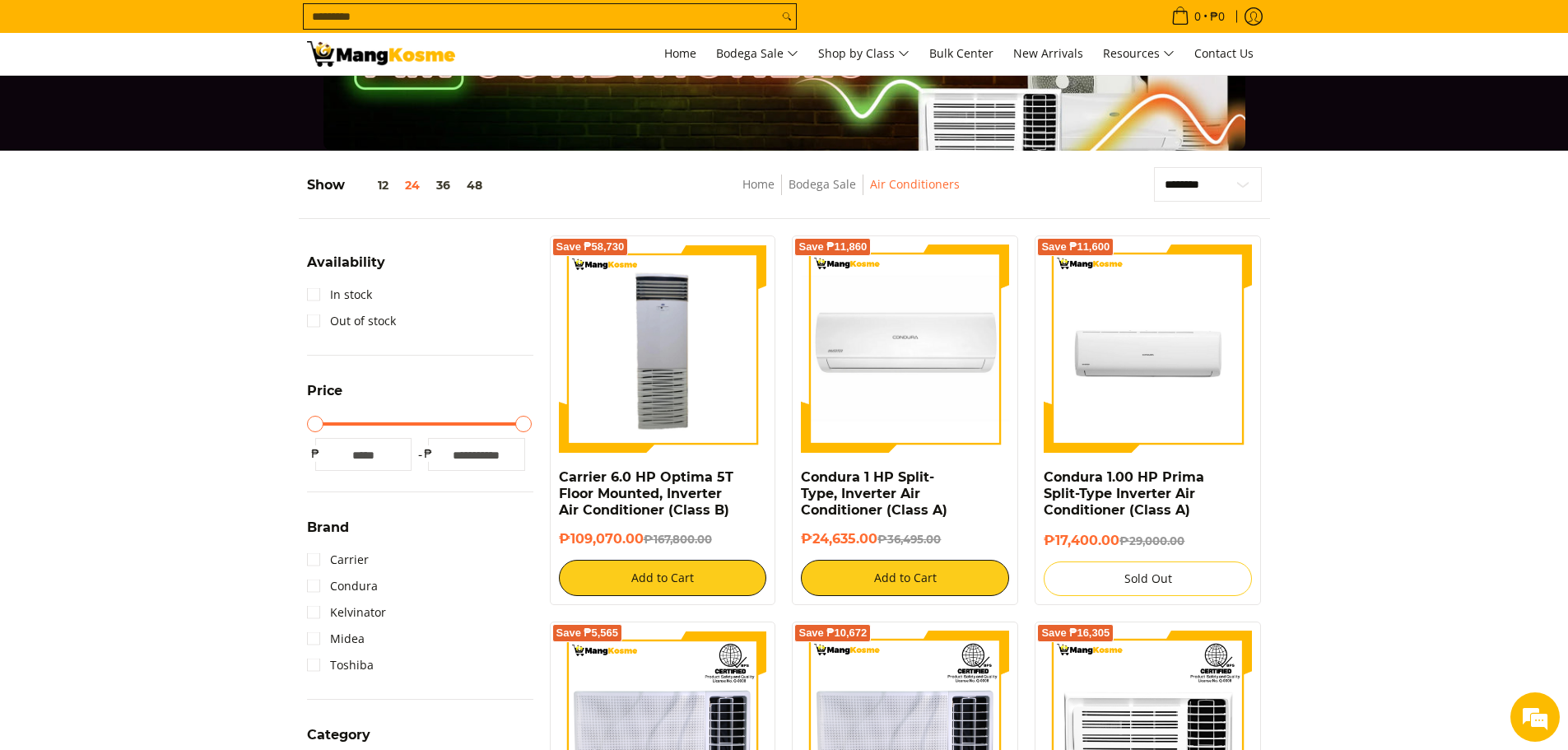 scroll, scrollTop: 82, scrollLeft: 0, axis: vertical 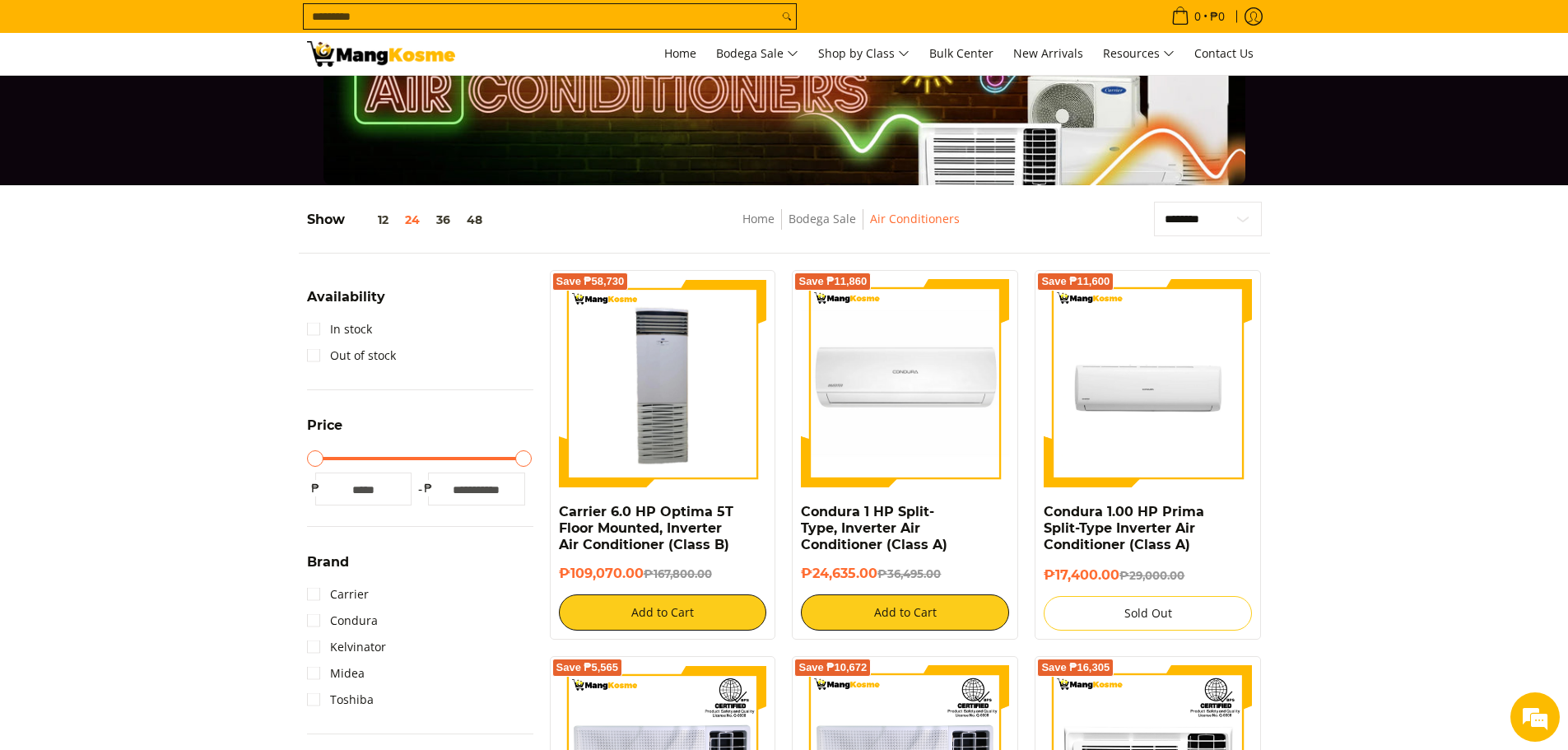 click on "**********" at bounding box center (784, 1813) 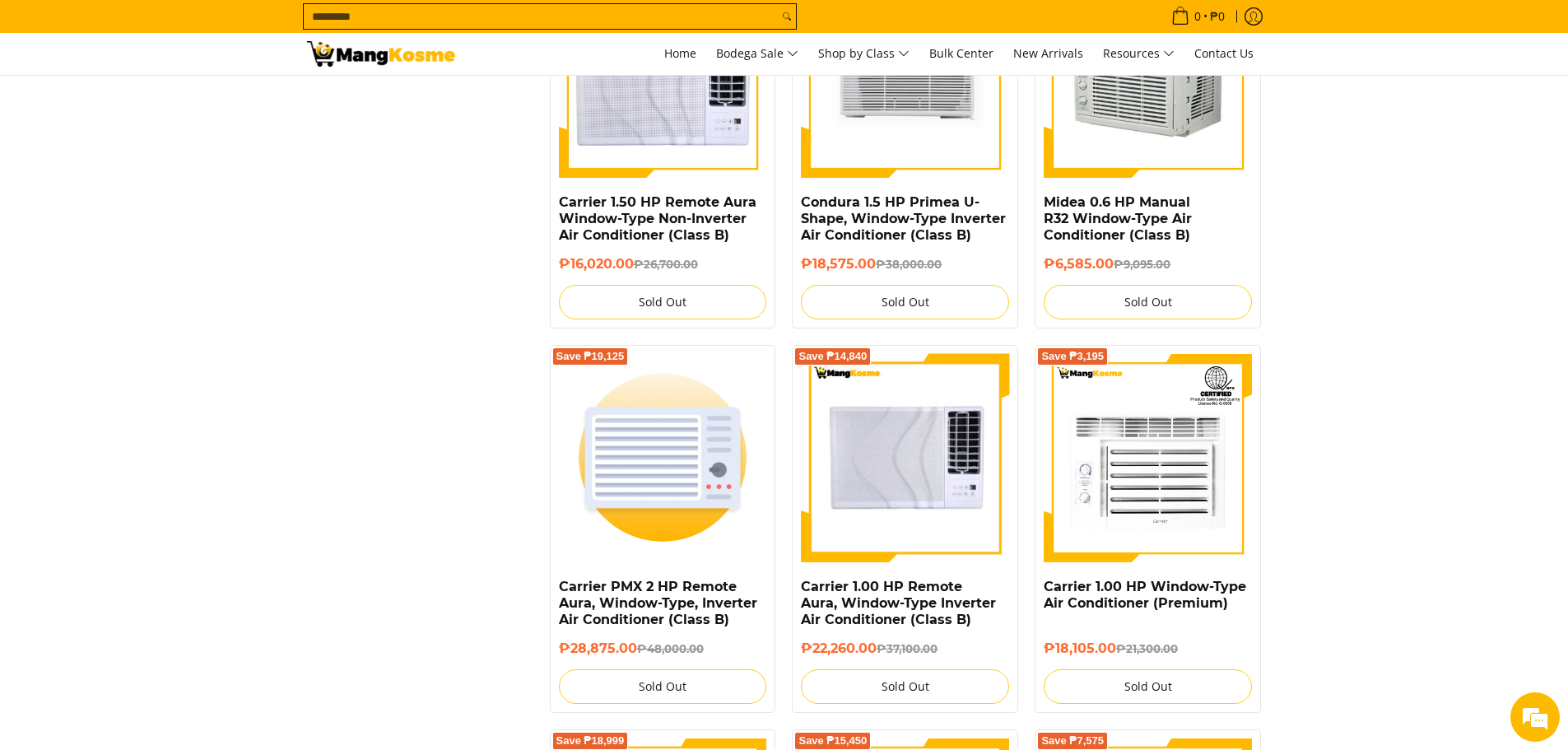 scroll, scrollTop: 1810, scrollLeft: 0, axis: vertical 